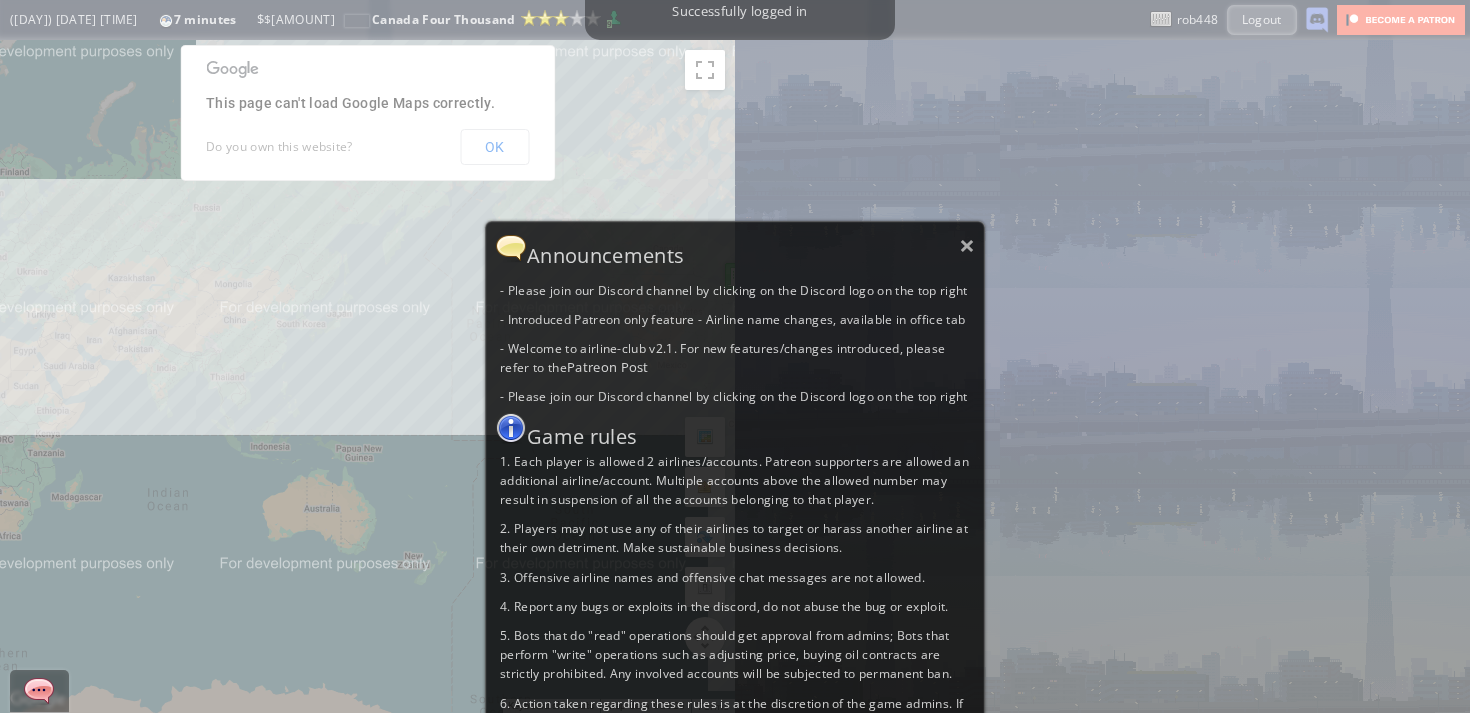 scroll, scrollTop: 0, scrollLeft: 0, axis: both 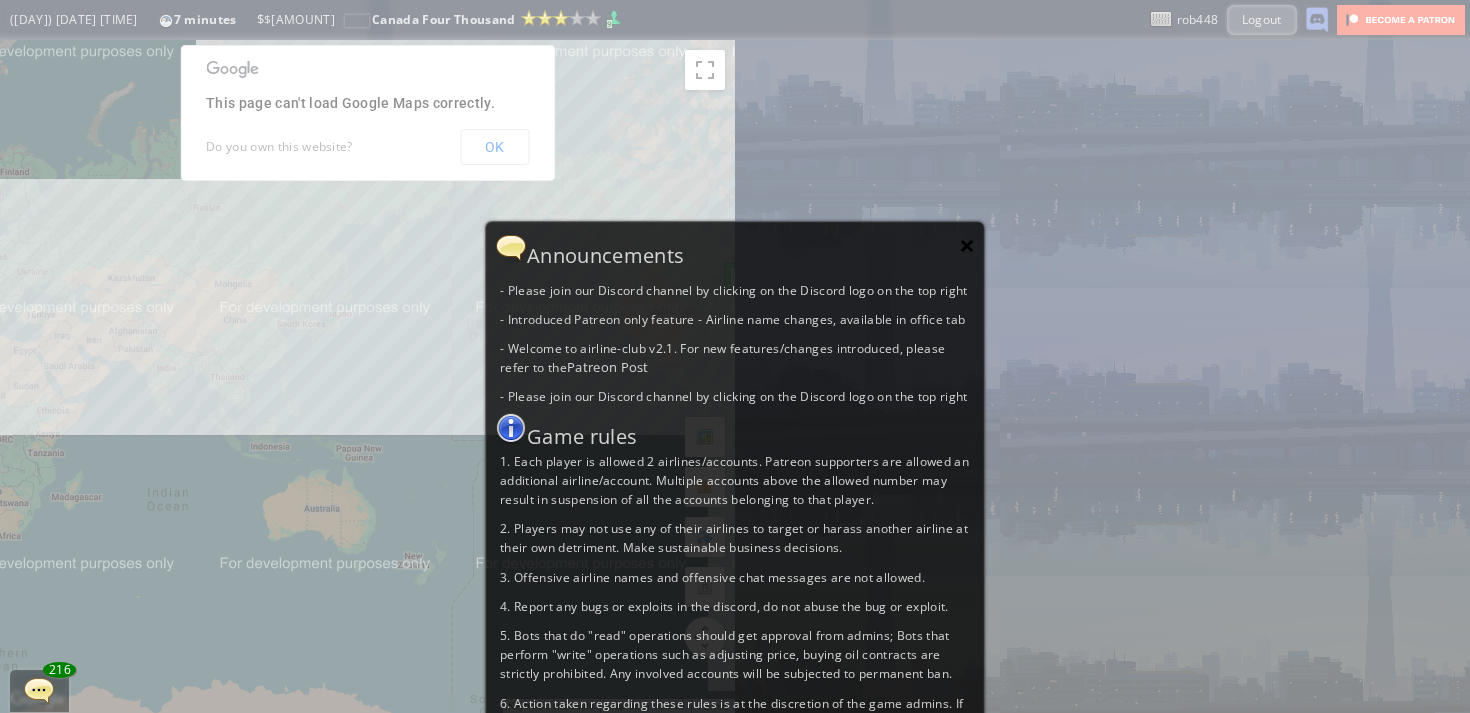 click on "×" at bounding box center [967, 245] 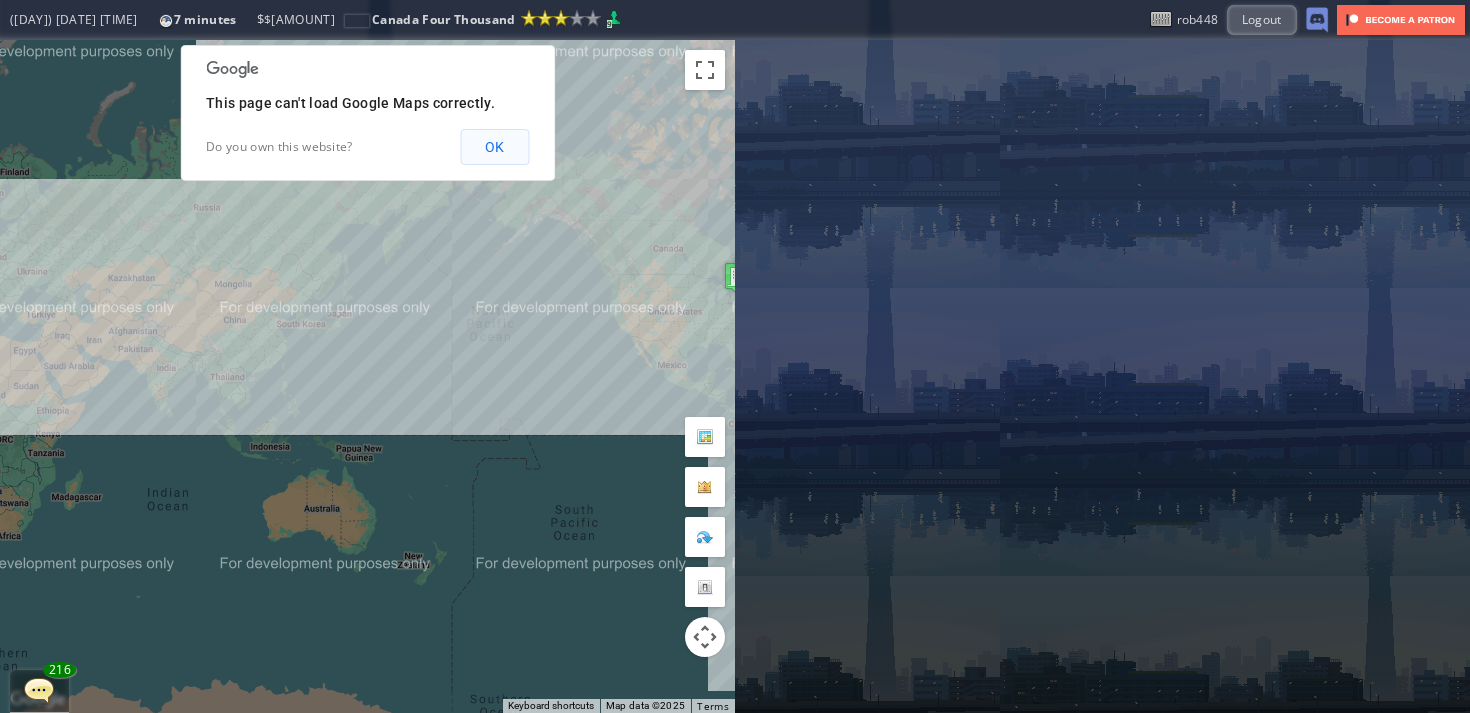 click on "OK" at bounding box center [494, 147] 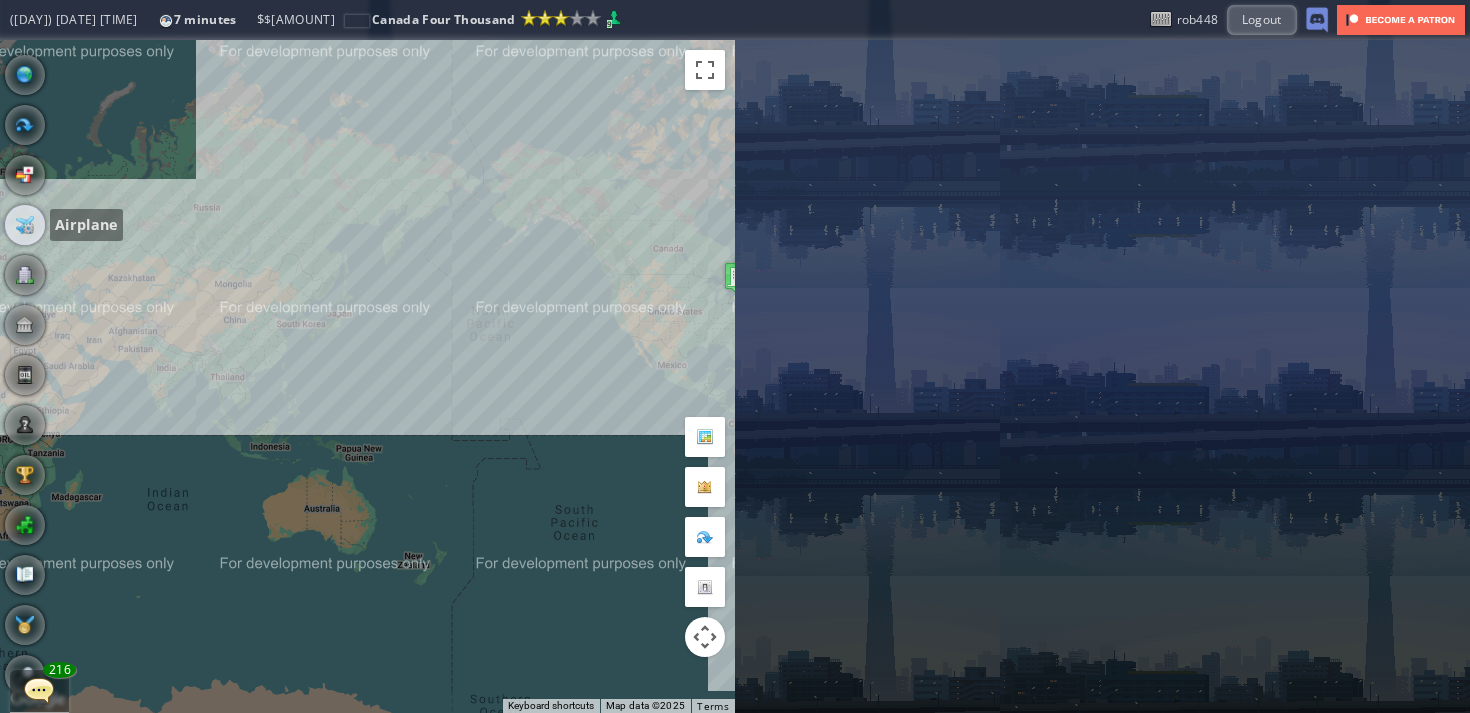 click at bounding box center [25, 225] 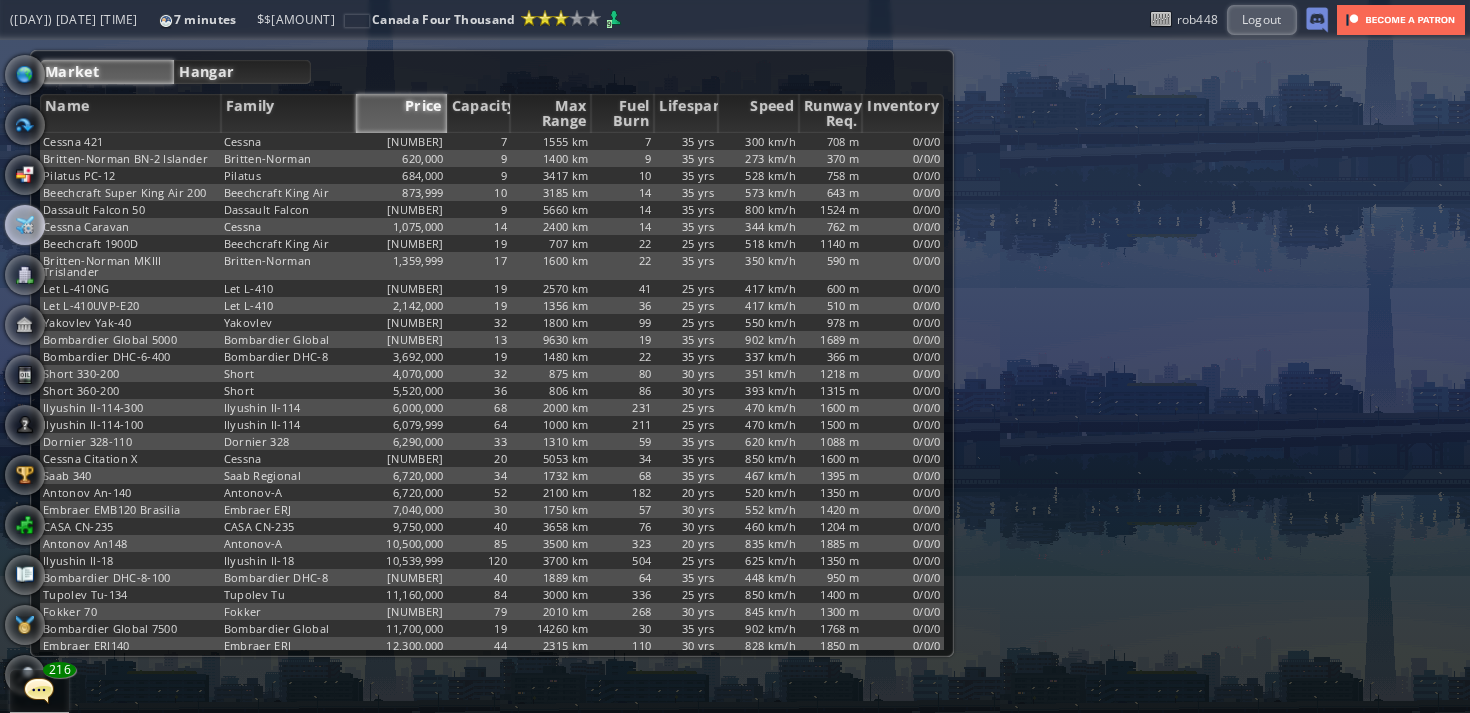 click on "Hangar" at bounding box center [242, 72] 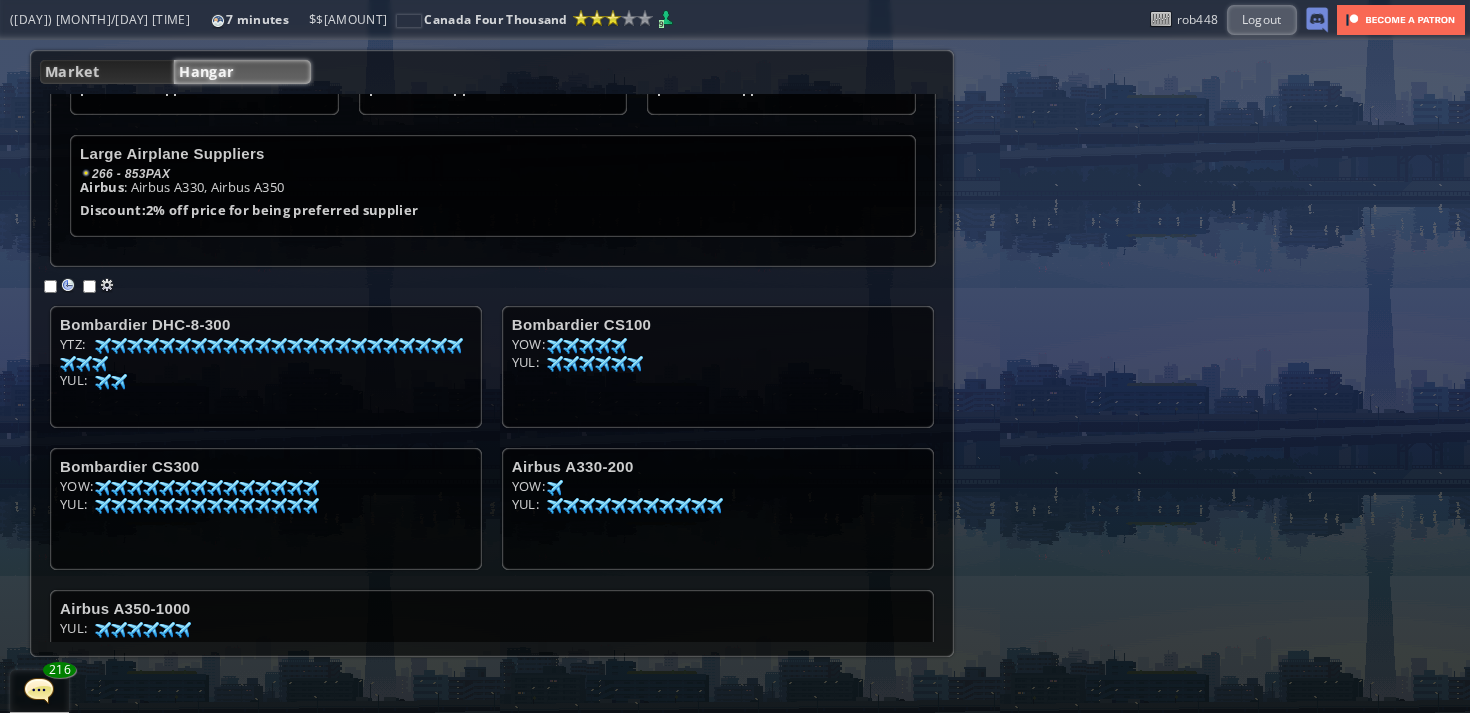 scroll, scrollTop: 259, scrollLeft: 0, axis: vertical 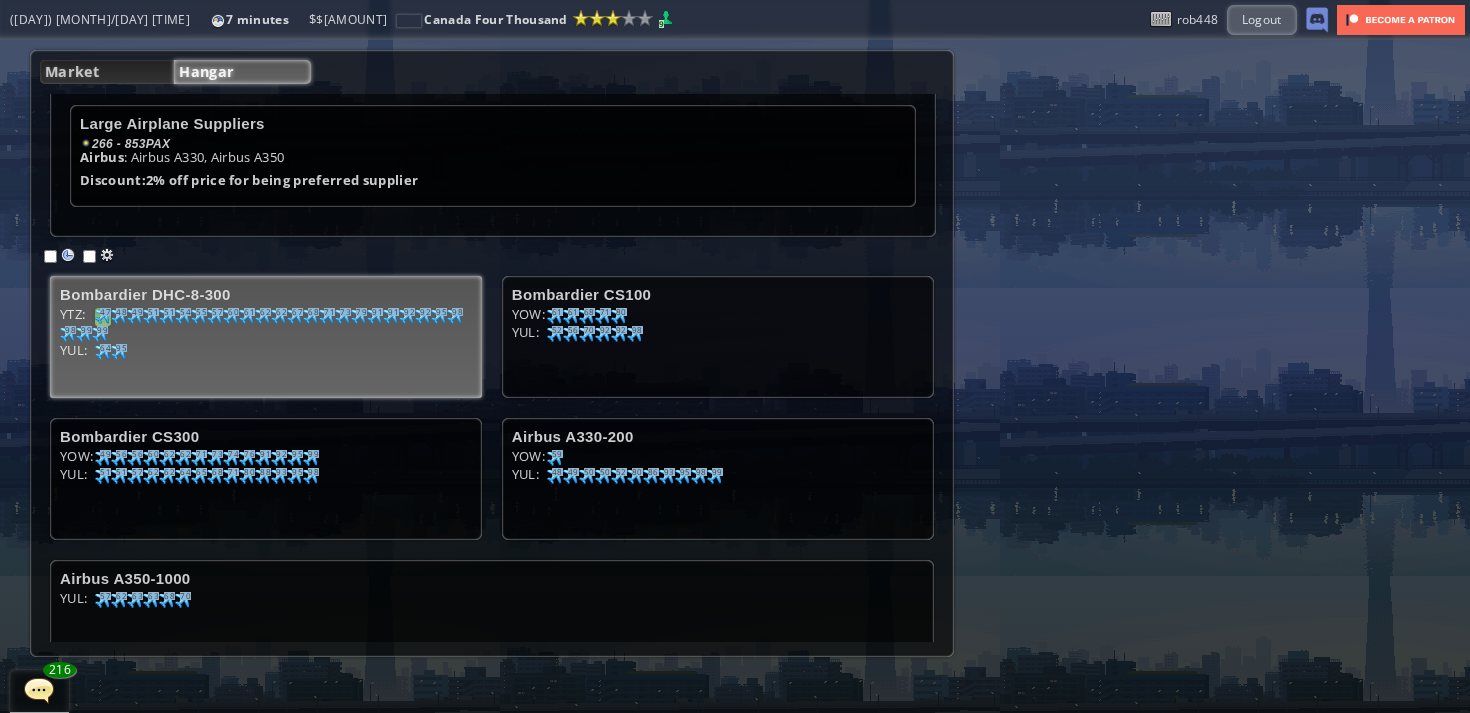 click on "47" at bounding box center (105, 312) 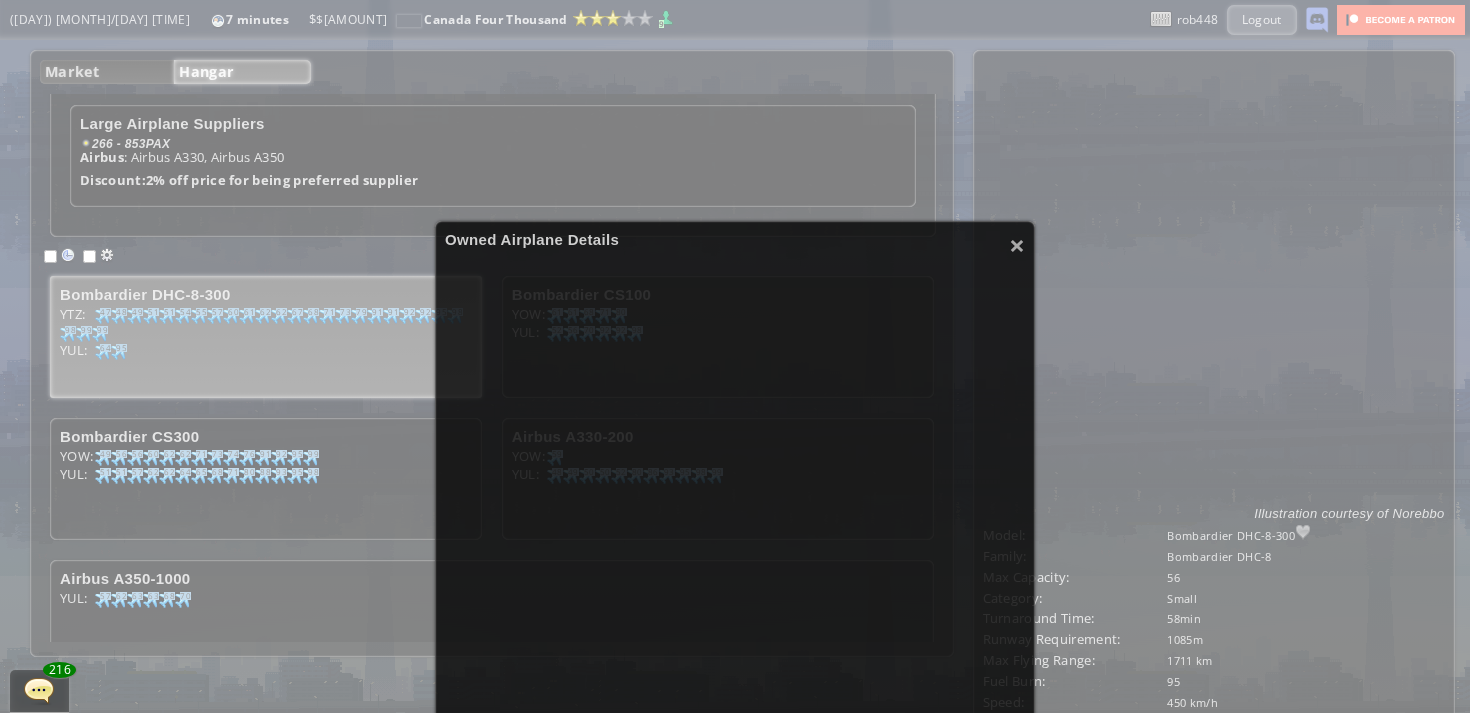 scroll, scrollTop: 149, scrollLeft: 0, axis: vertical 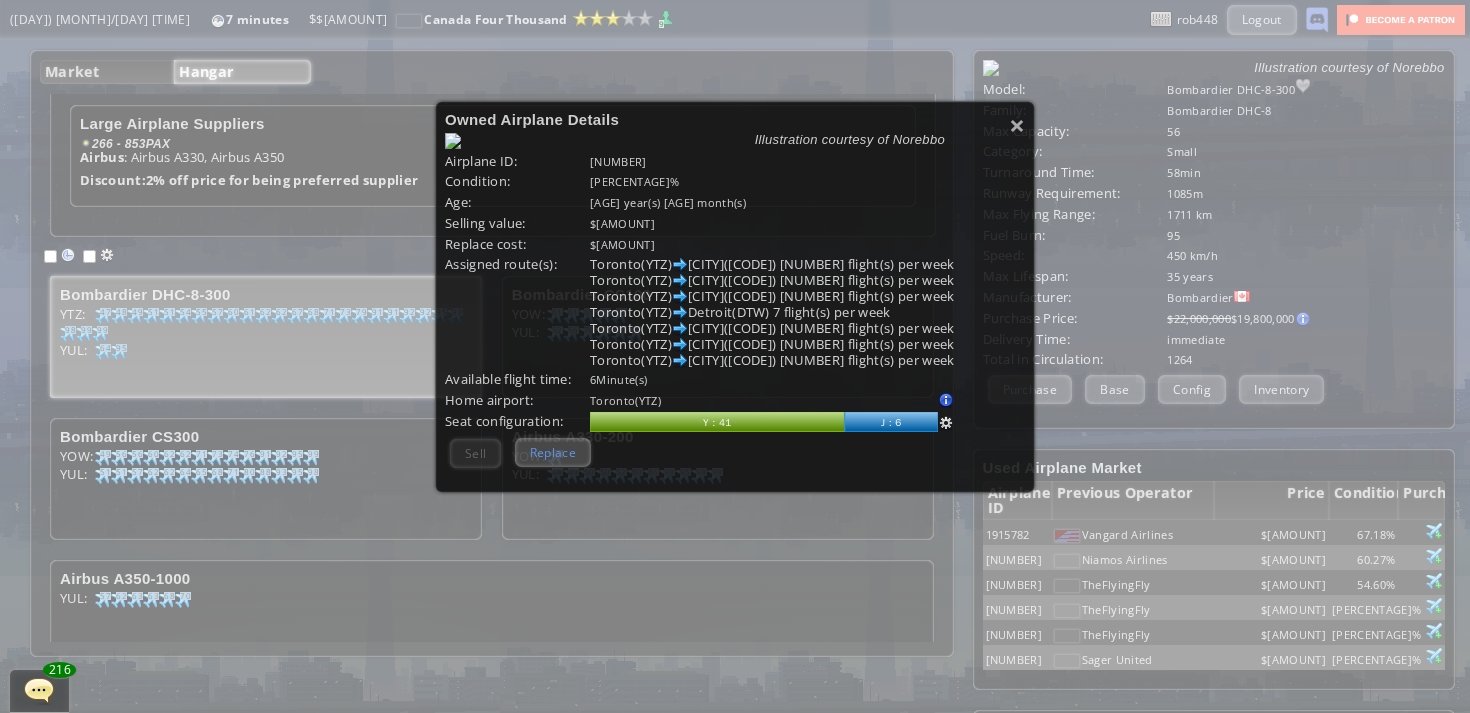click on "Replace" at bounding box center (553, 452) 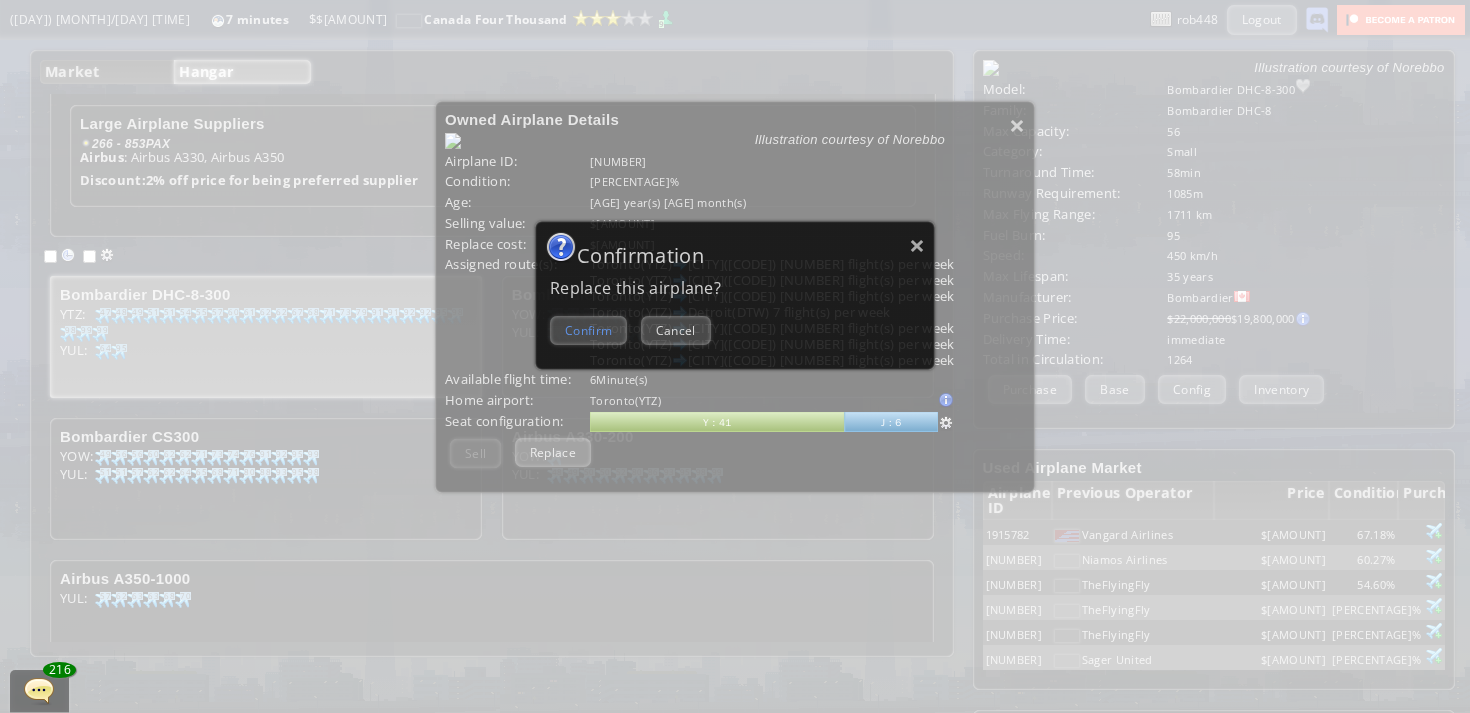 click on "Confirm" at bounding box center [588, 330] 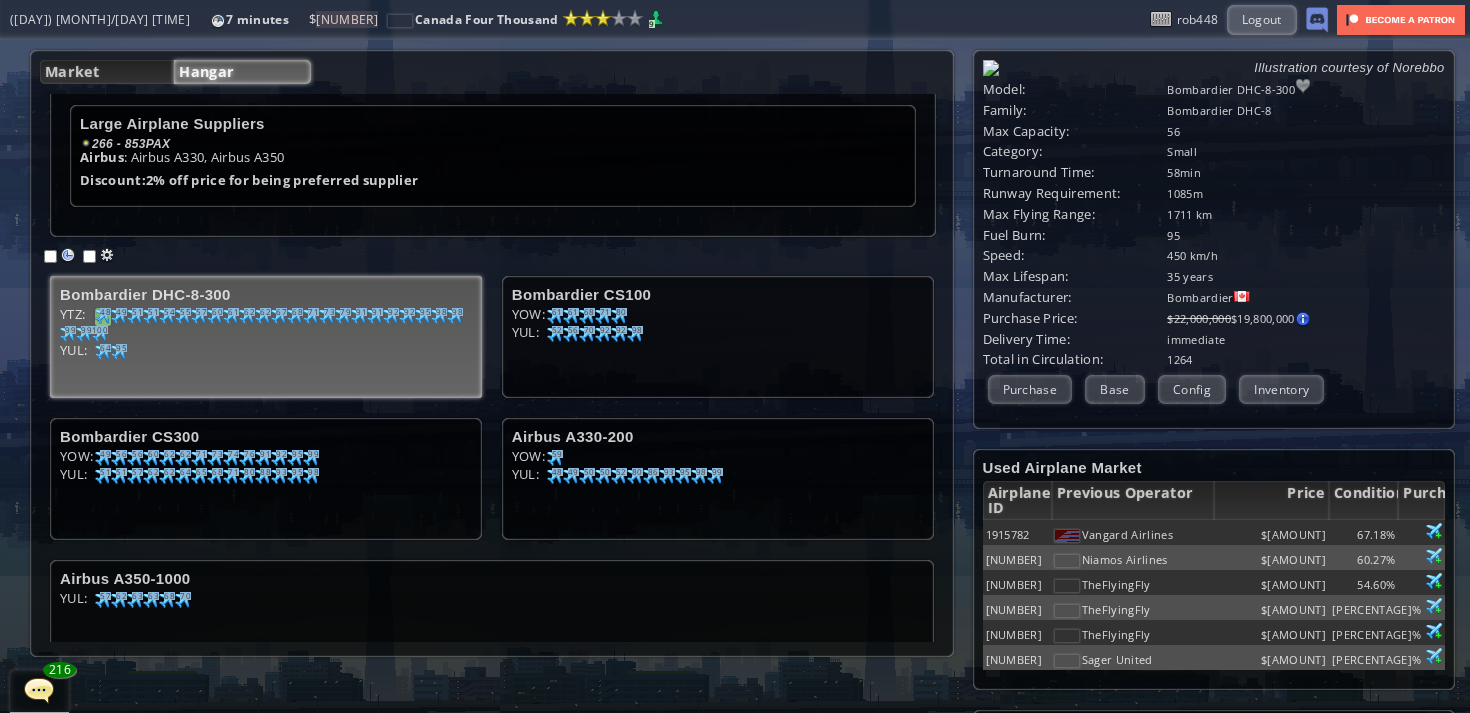 click at bounding box center [103, 316] 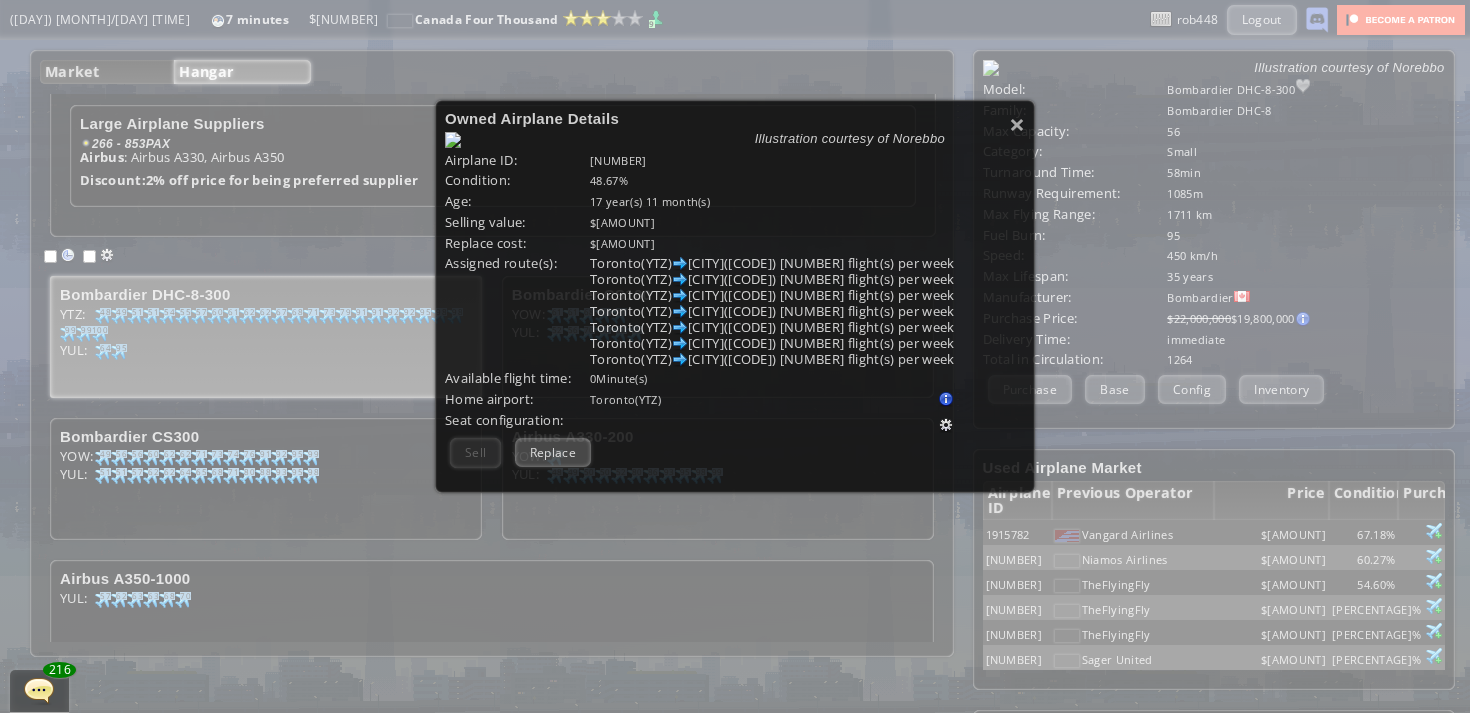 scroll, scrollTop: 149, scrollLeft: 0, axis: vertical 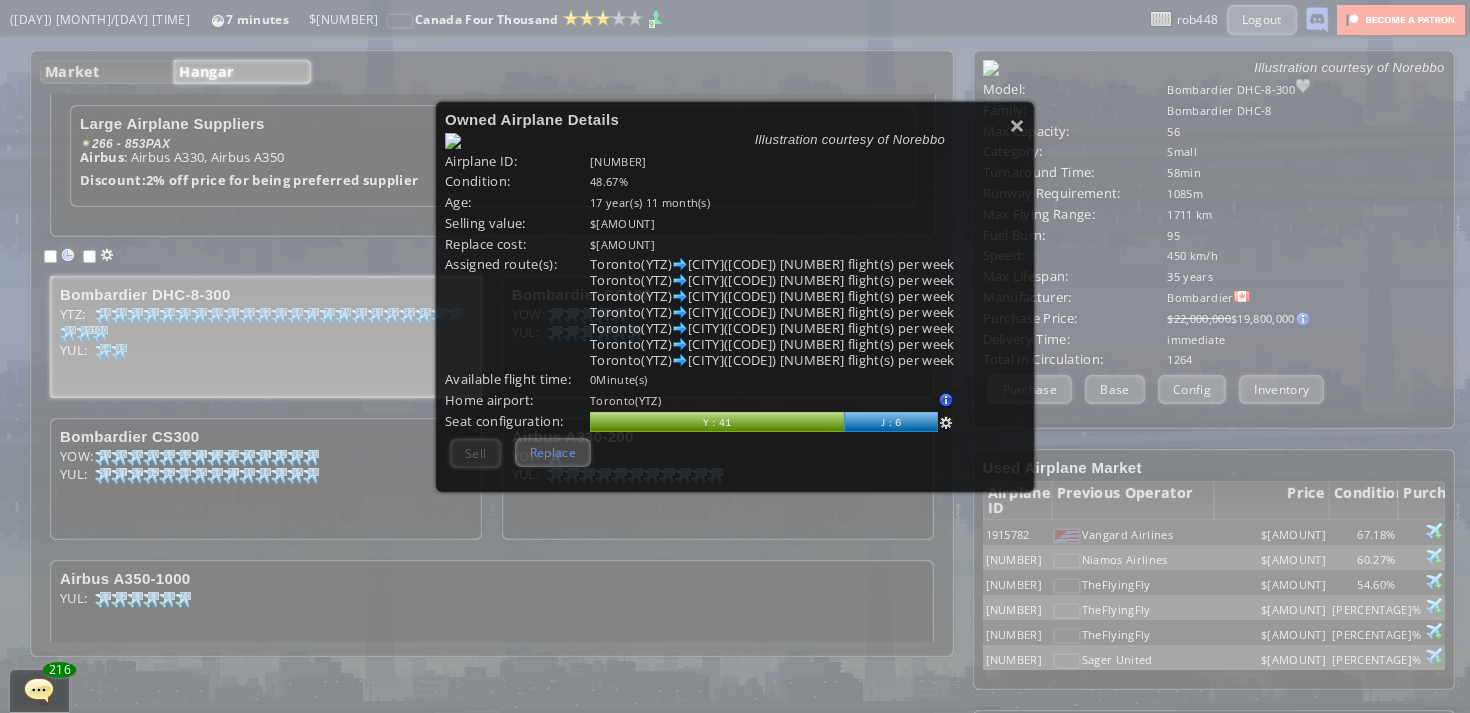 click on "Replace" at bounding box center [553, 452] 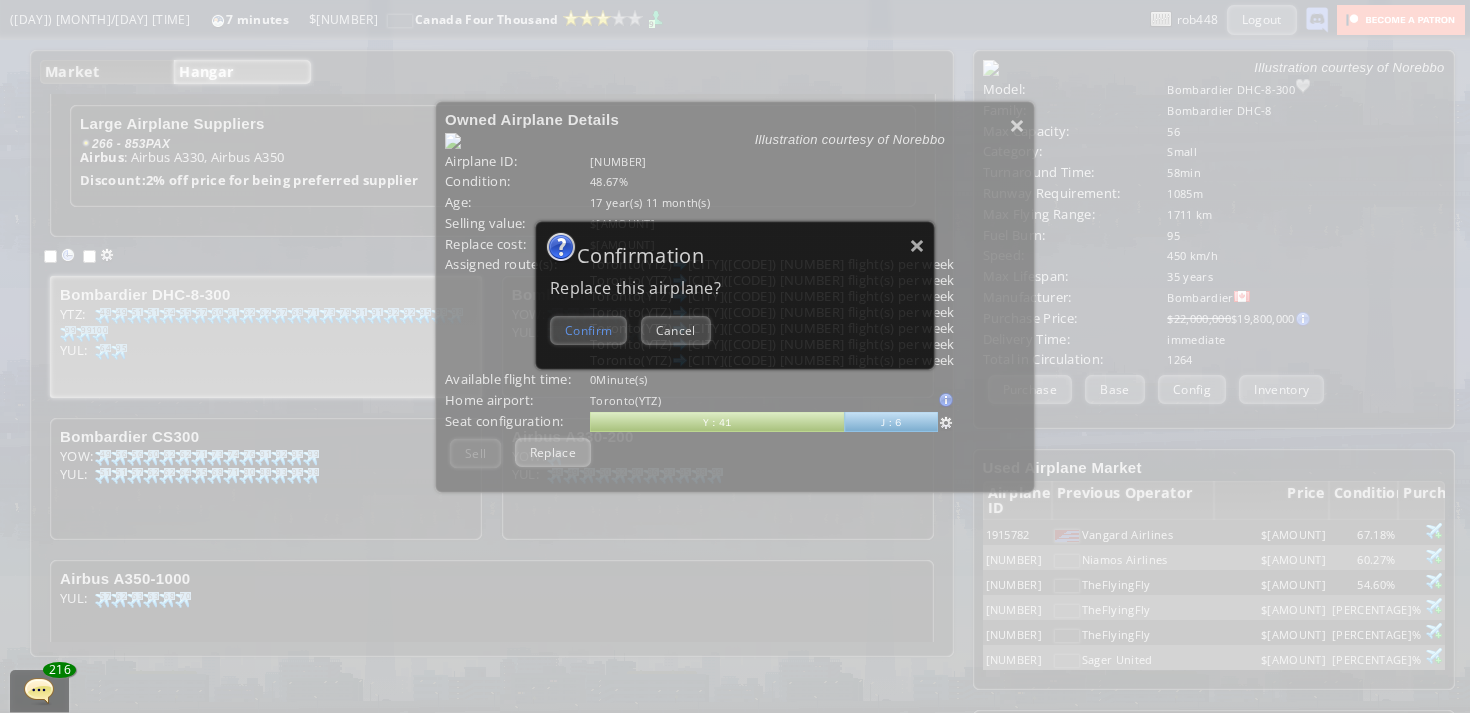 click on "Confirm" at bounding box center (588, 330) 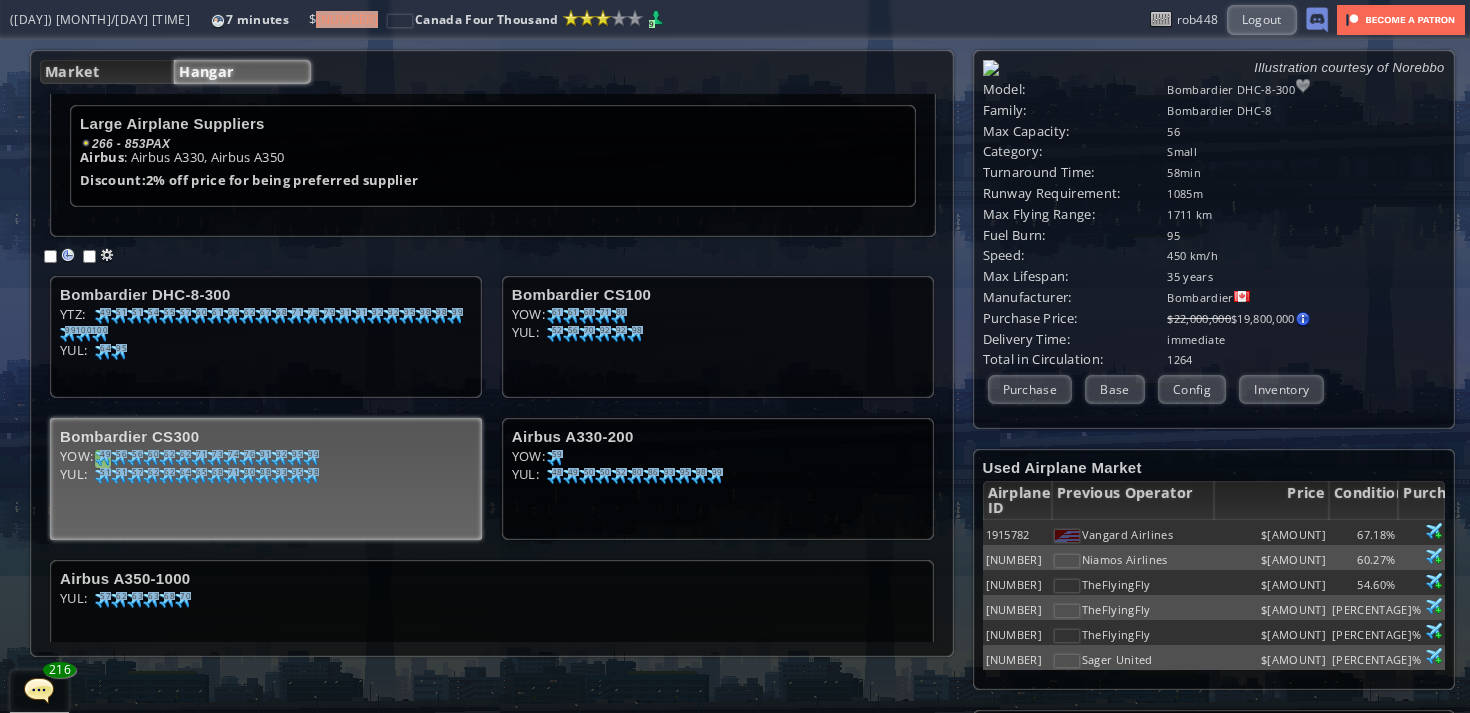 click on "49" at bounding box center (105, 312) 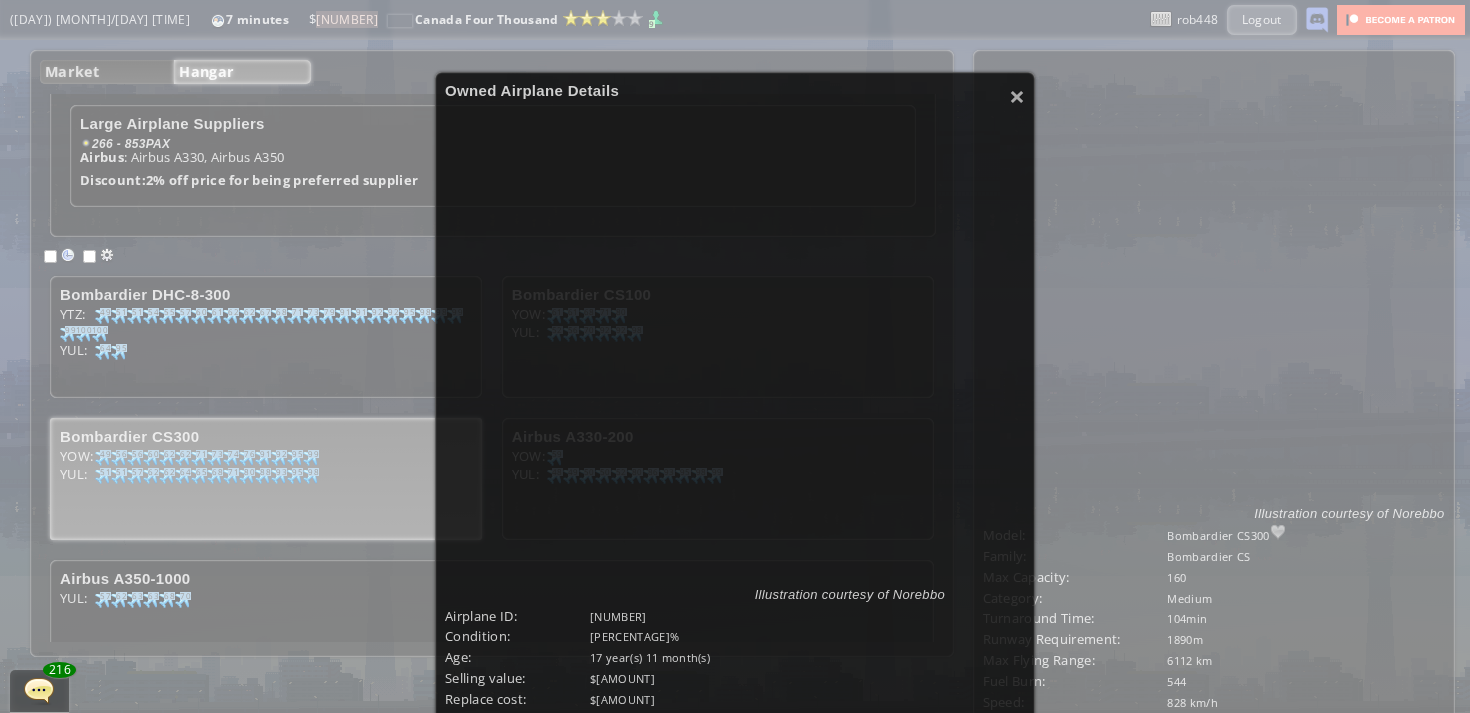 scroll, scrollTop: 149, scrollLeft: 0, axis: vertical 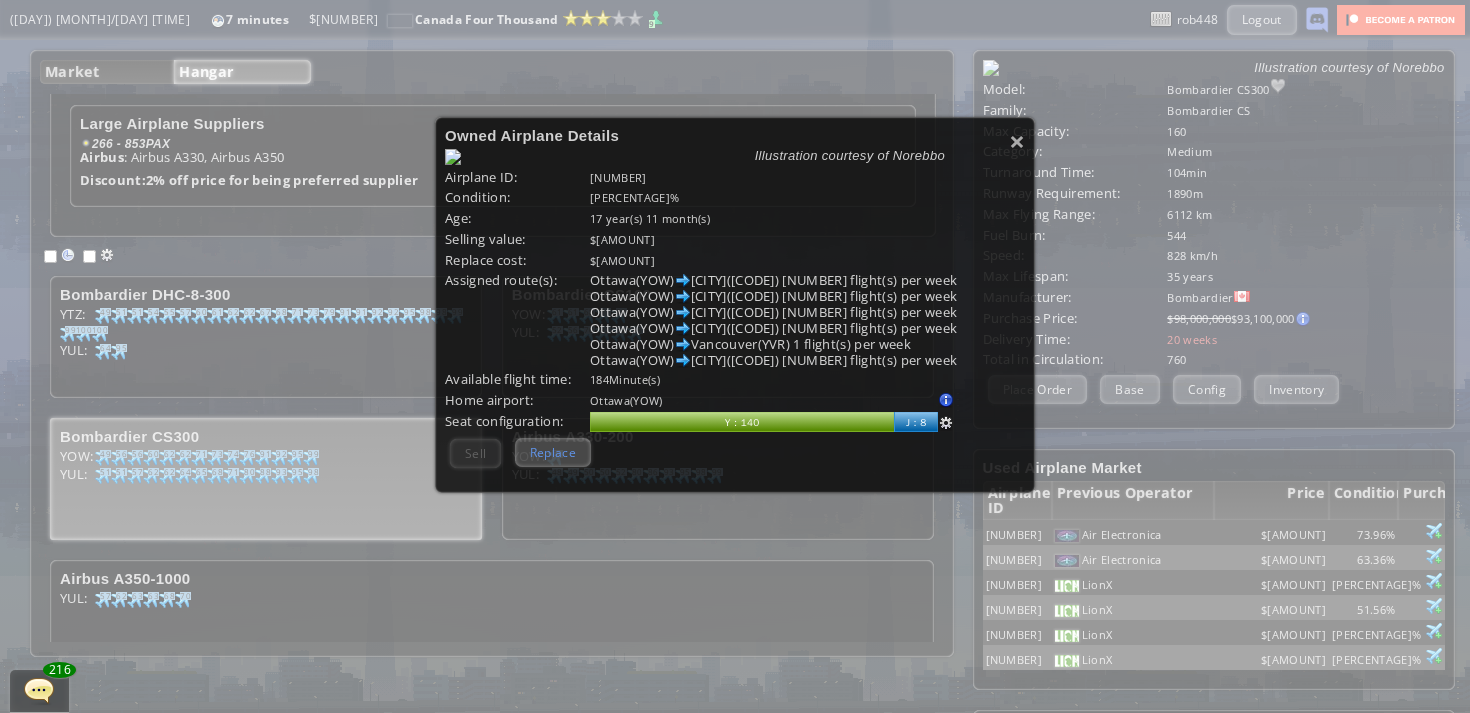 click on "Replace" at bounding box center [553, 452] 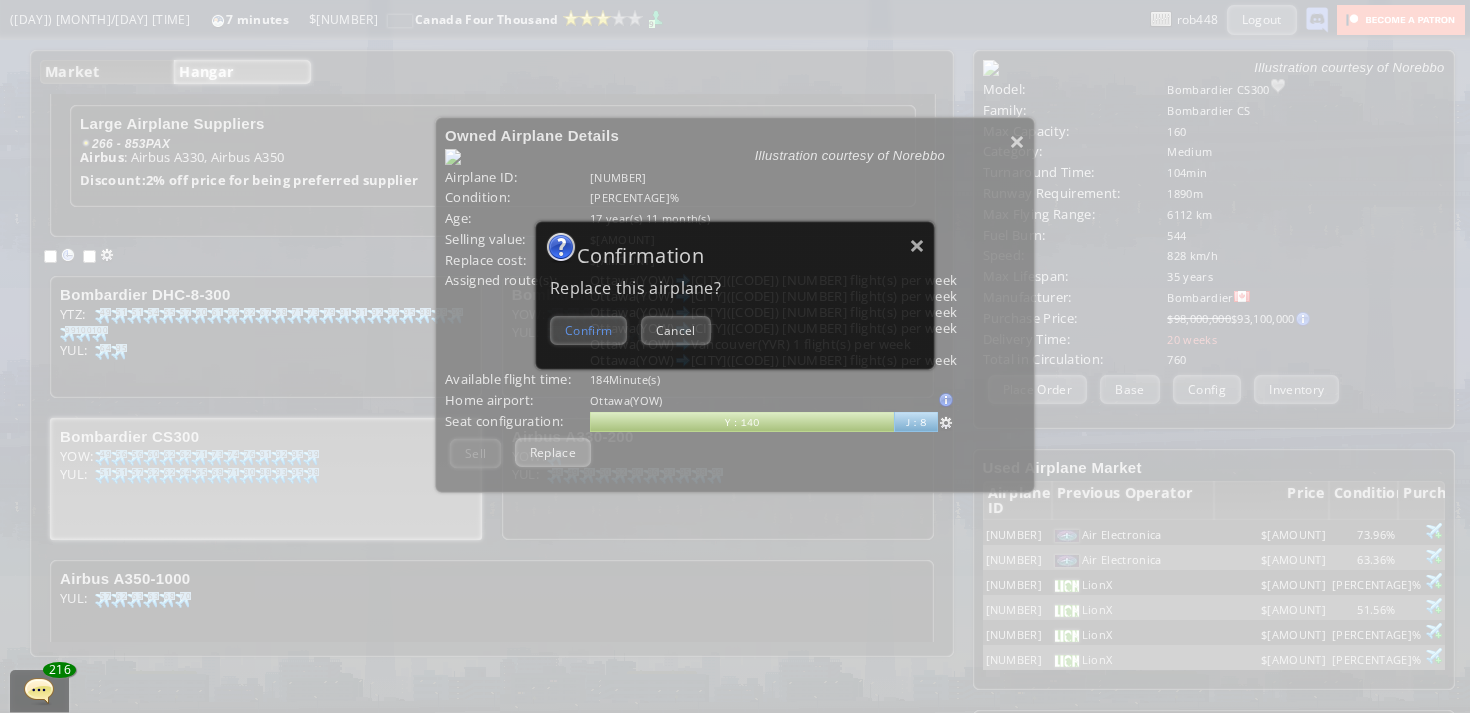 click on "Confirm" at bounding box center (588, 330) 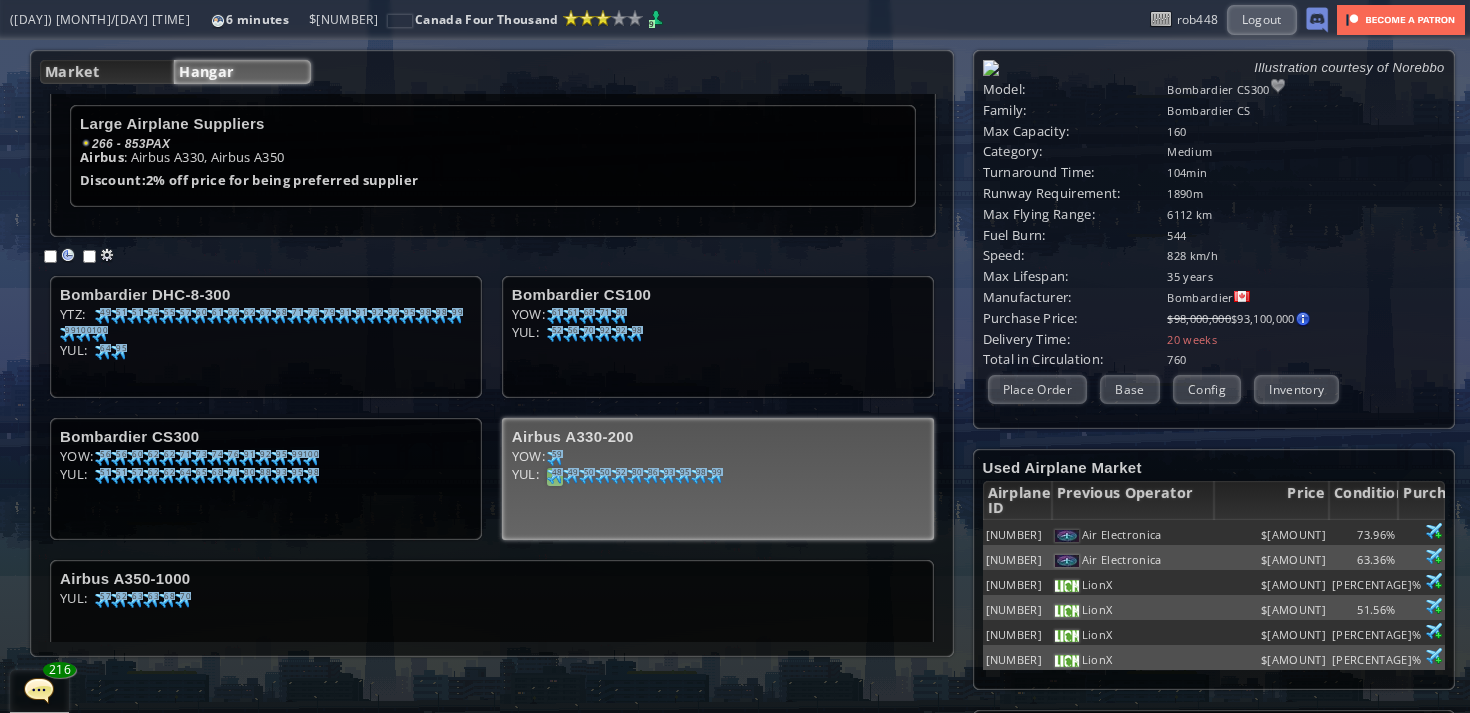 click at bounding box center (103, 316) 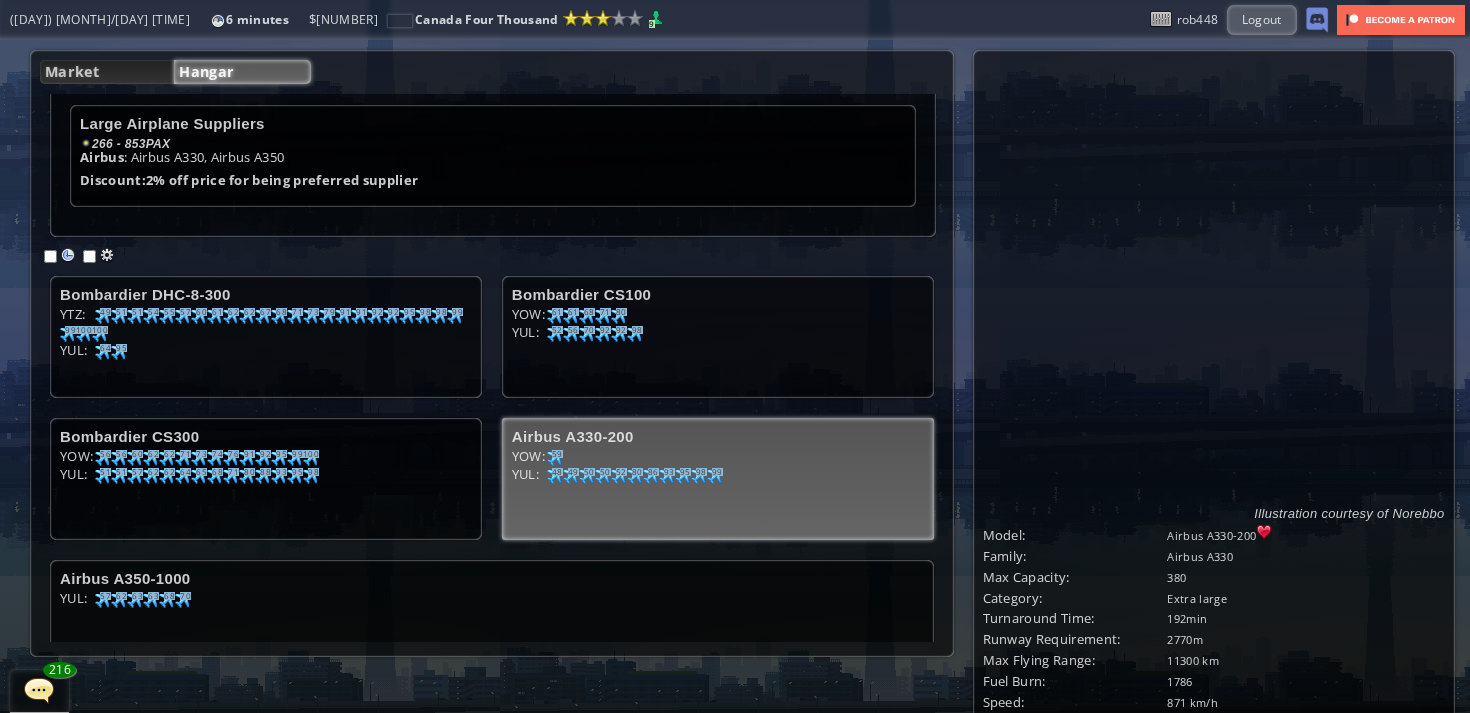 scroll, scrollTop: 35, scrollLeft: 0, axis: vertical 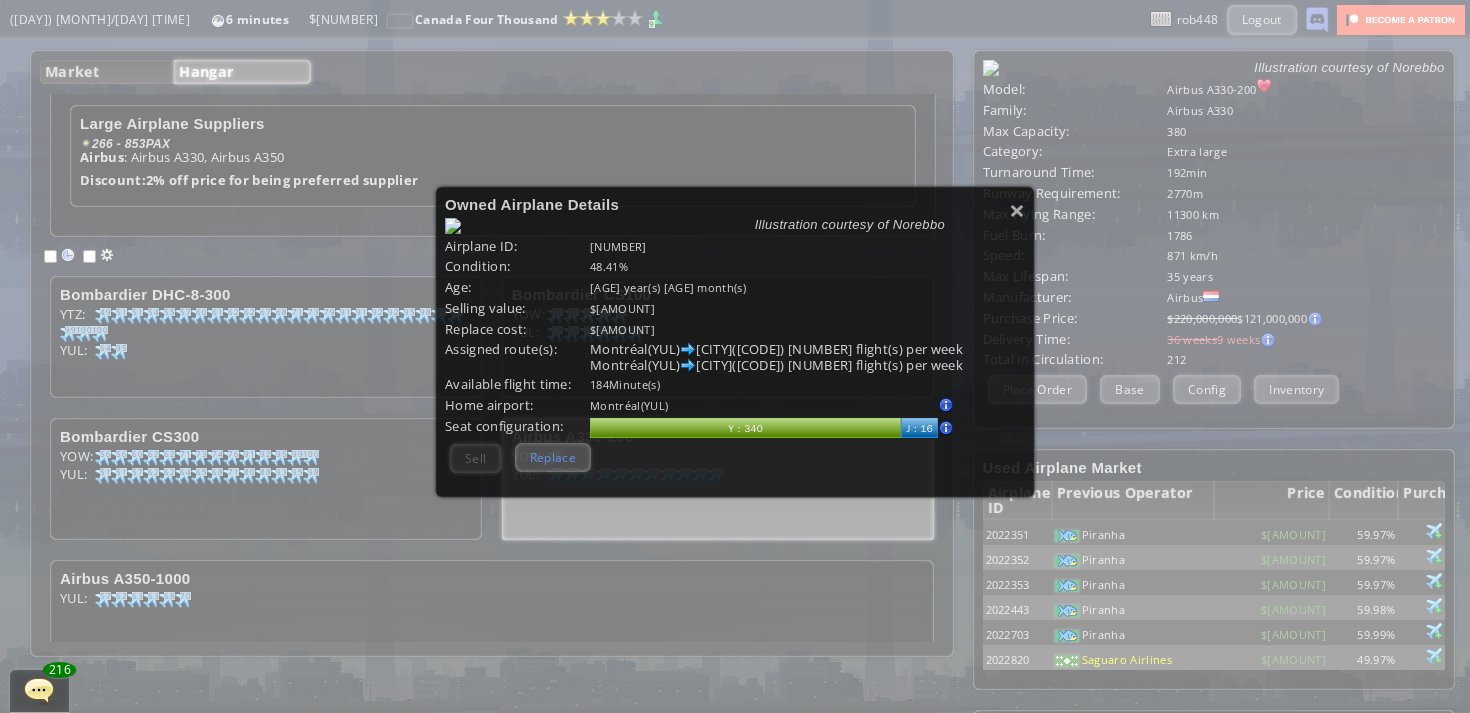 click on "Replace" at bounding box center (553, 457) 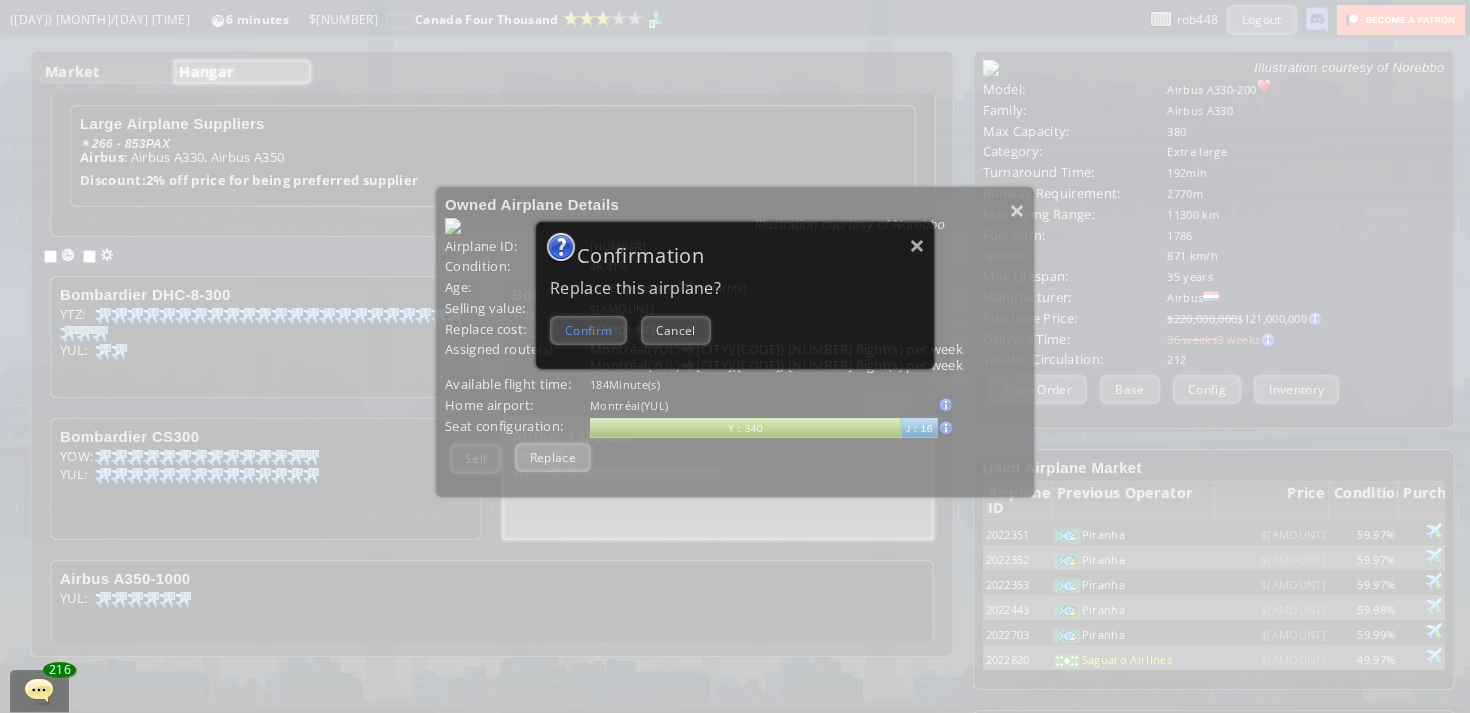 click on "Confirm" at bounding box center [588, 330] 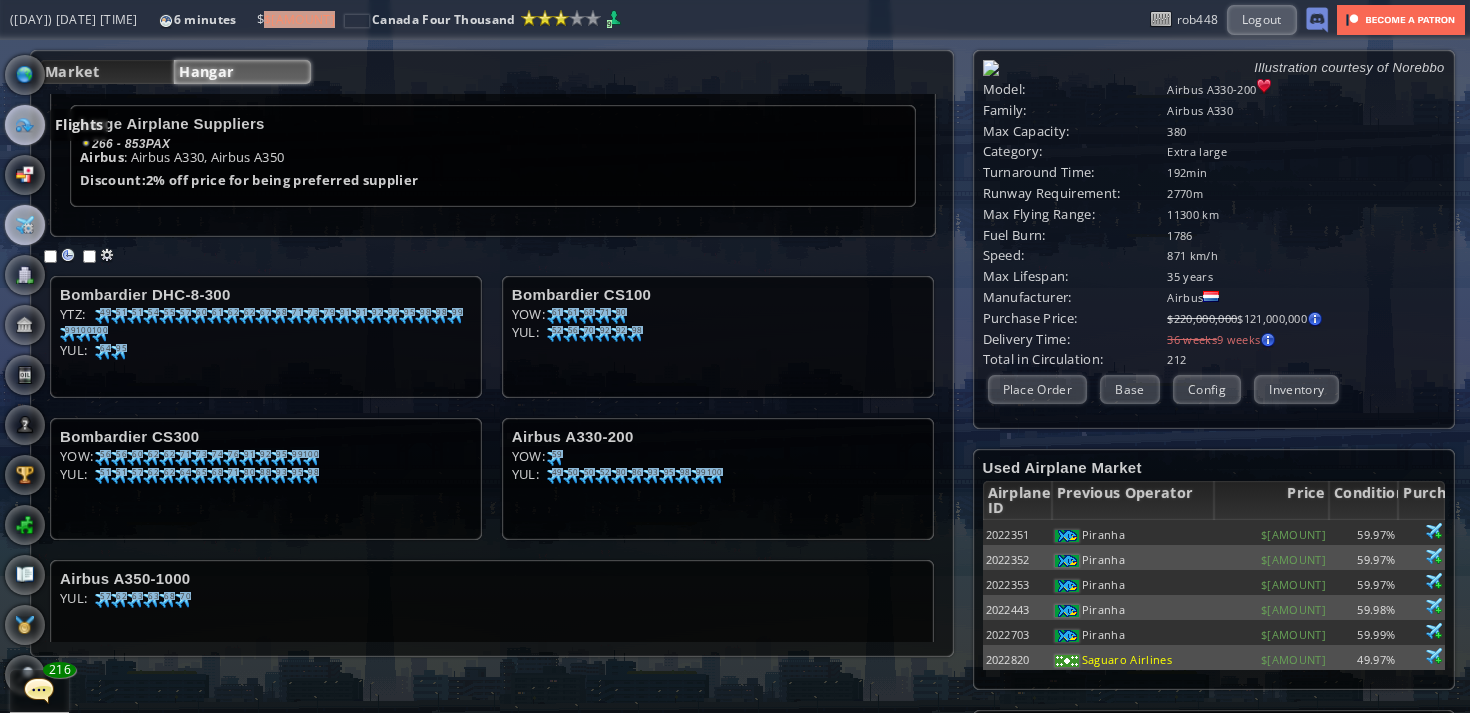 click at bounding box center [25, 125] 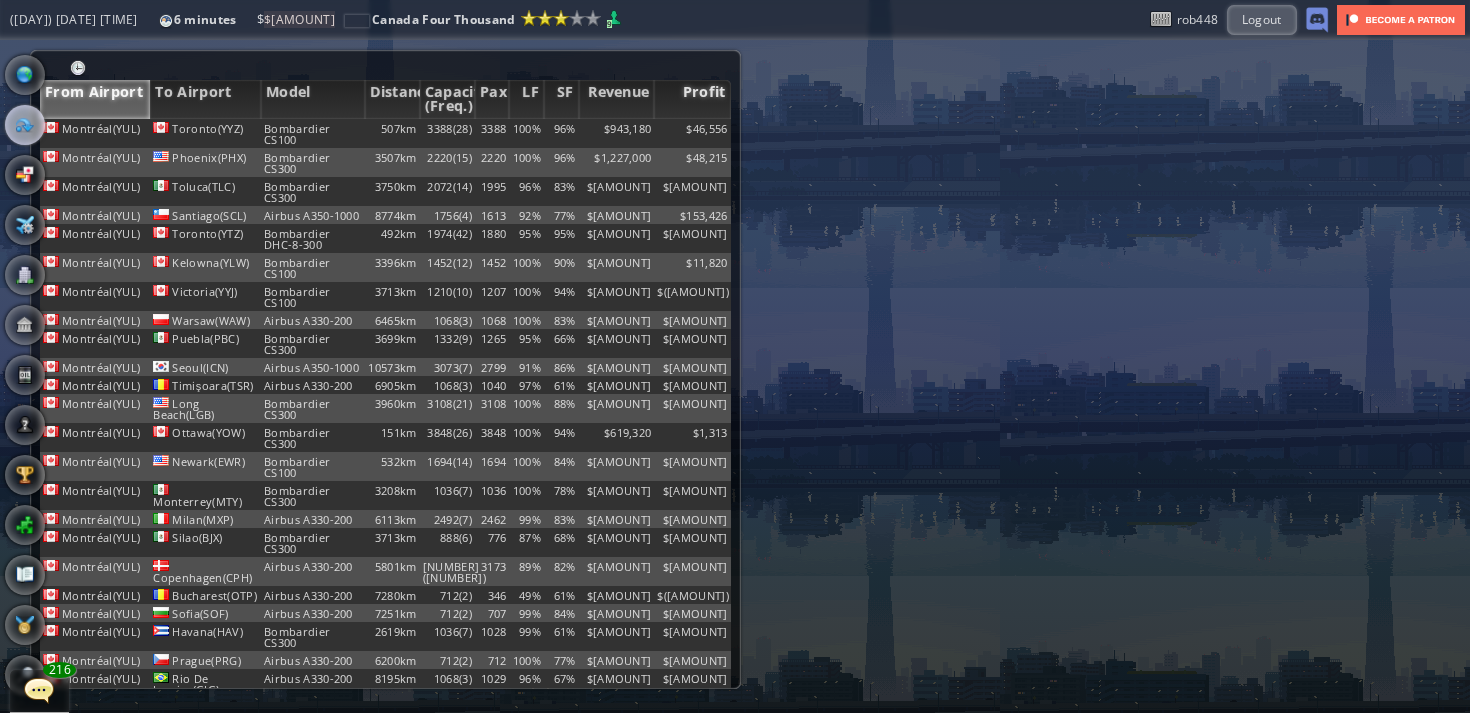 click on "Profit" at bounding box center [692, 99] 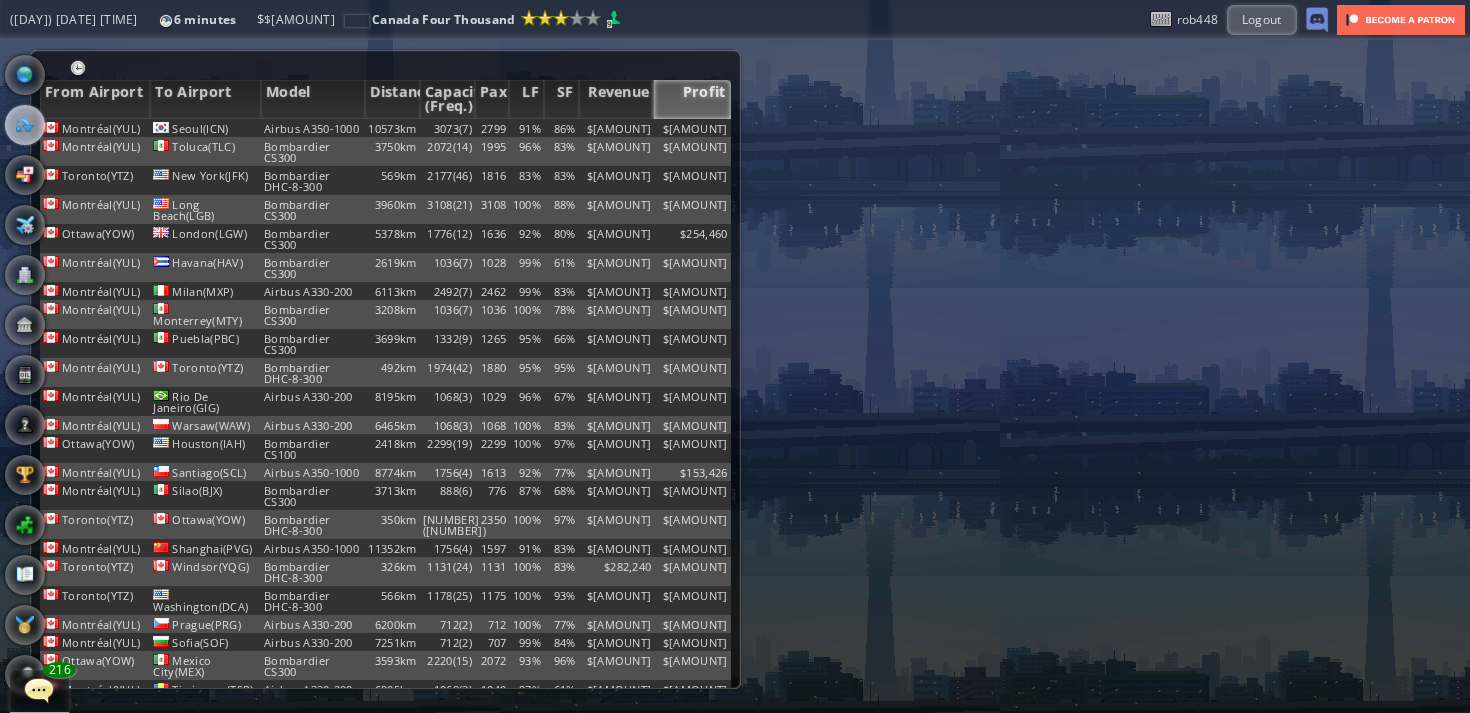 click on "Profit" at bounding box center (692, 99) 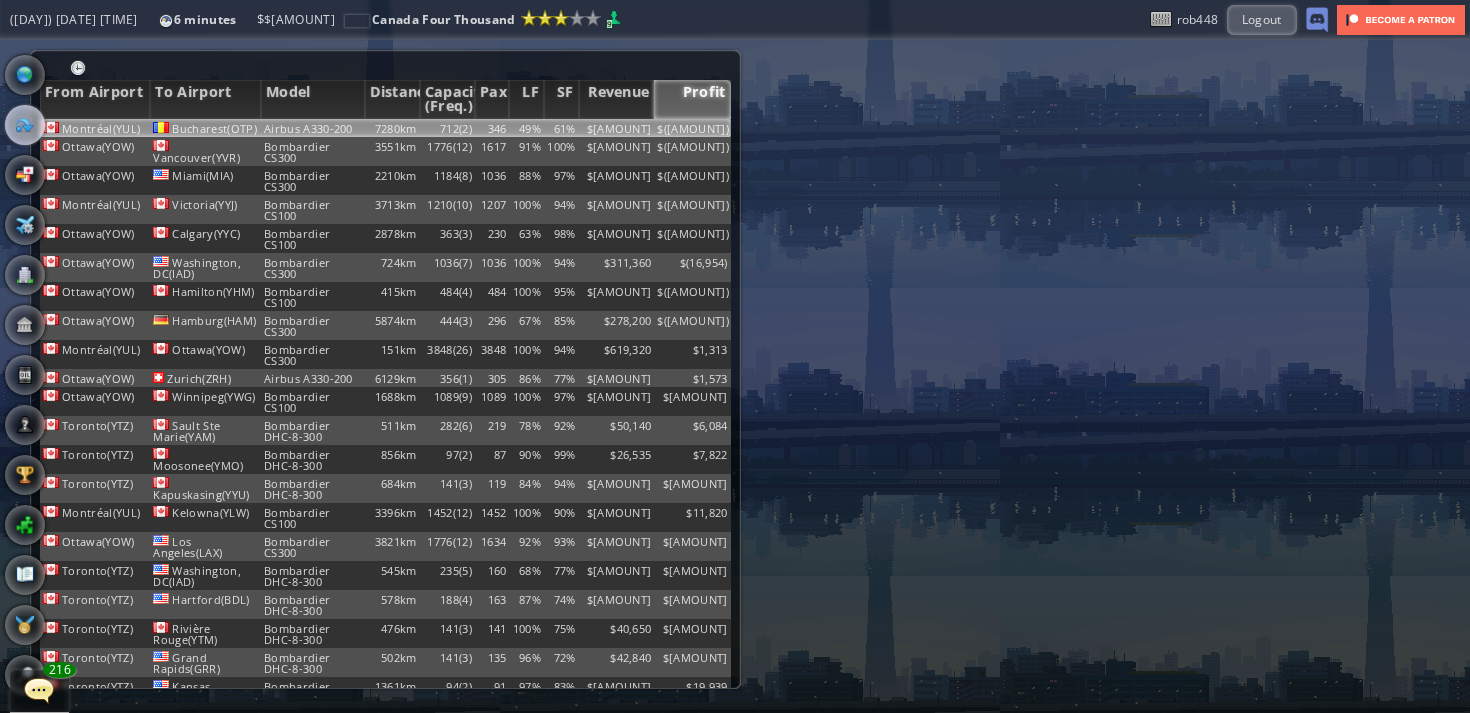 click on "$([AMOUNT])" at bounding box center [692, 128] 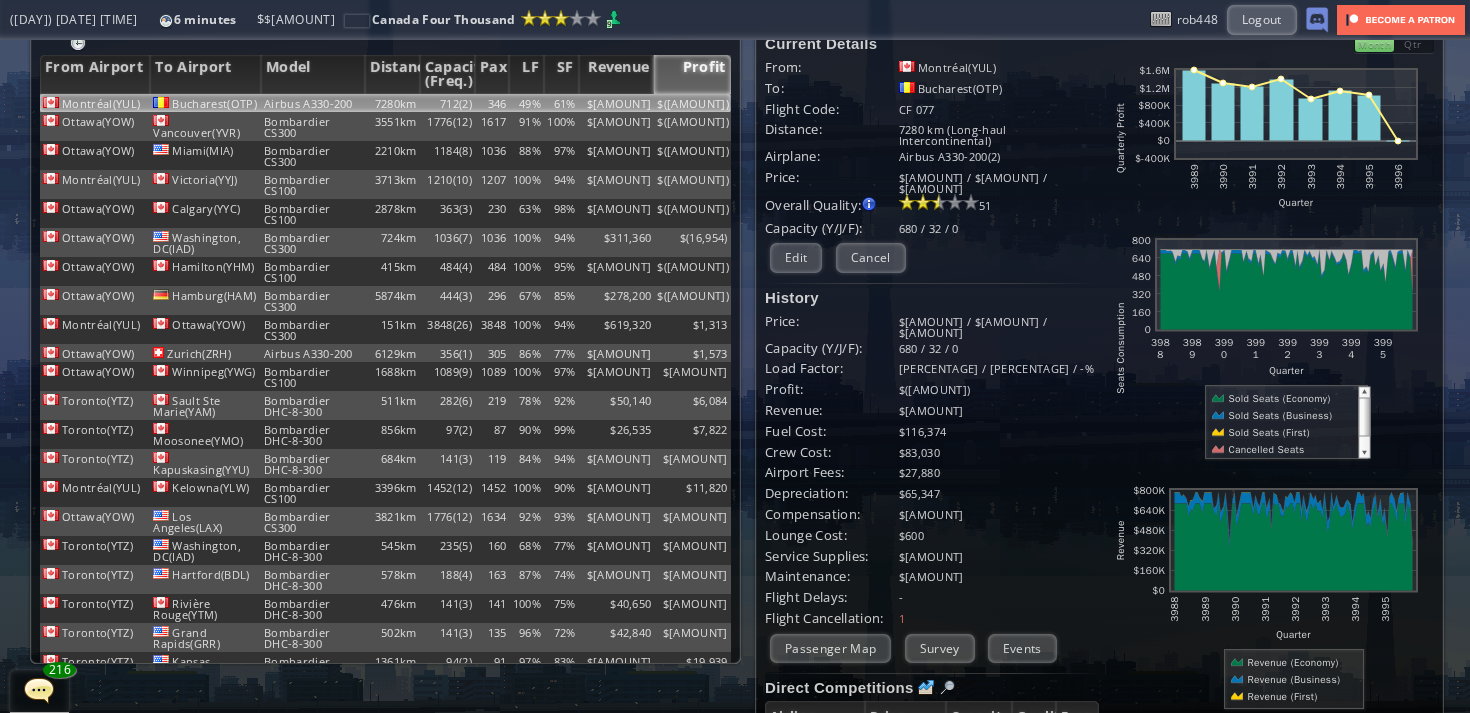 scroll, scrollTop: 0, scrollLeft: 0, axis: both 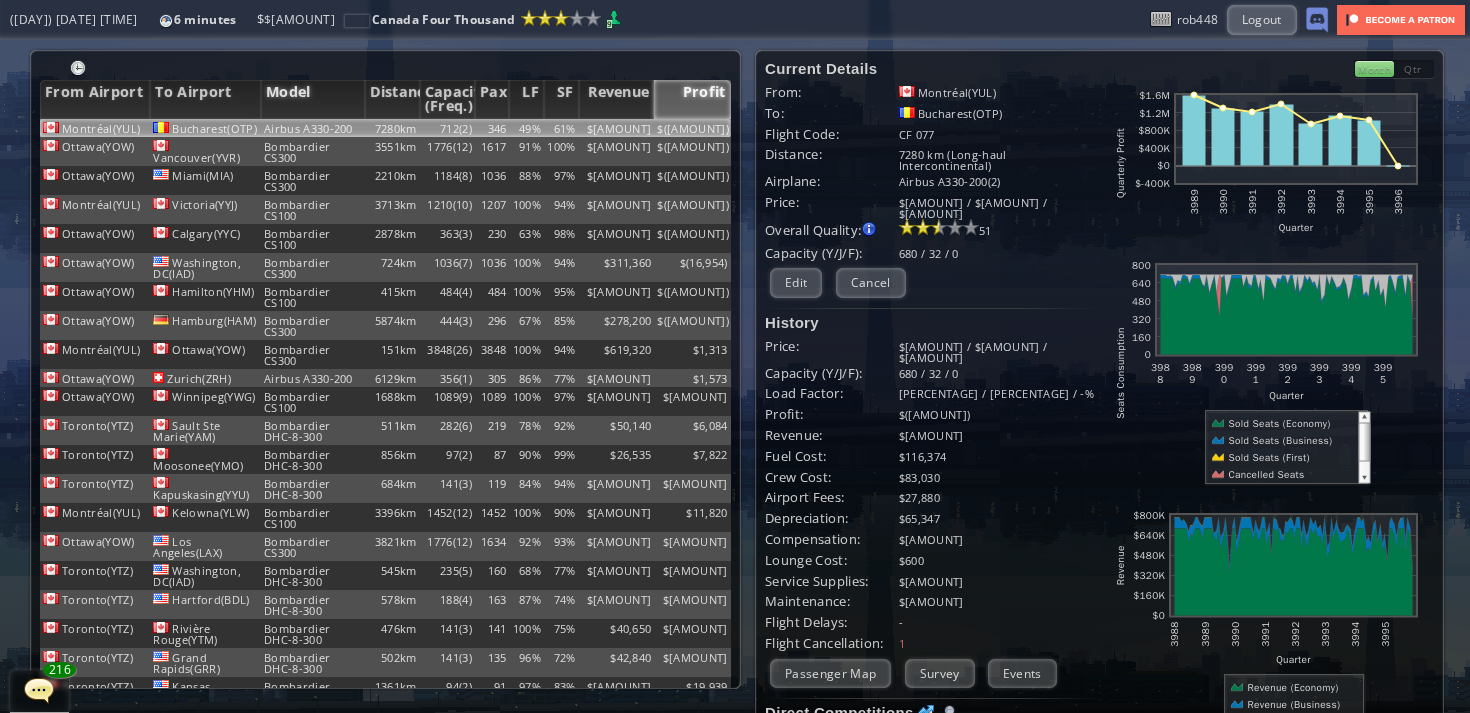 click on "Model" at bounding box center [313, 99] 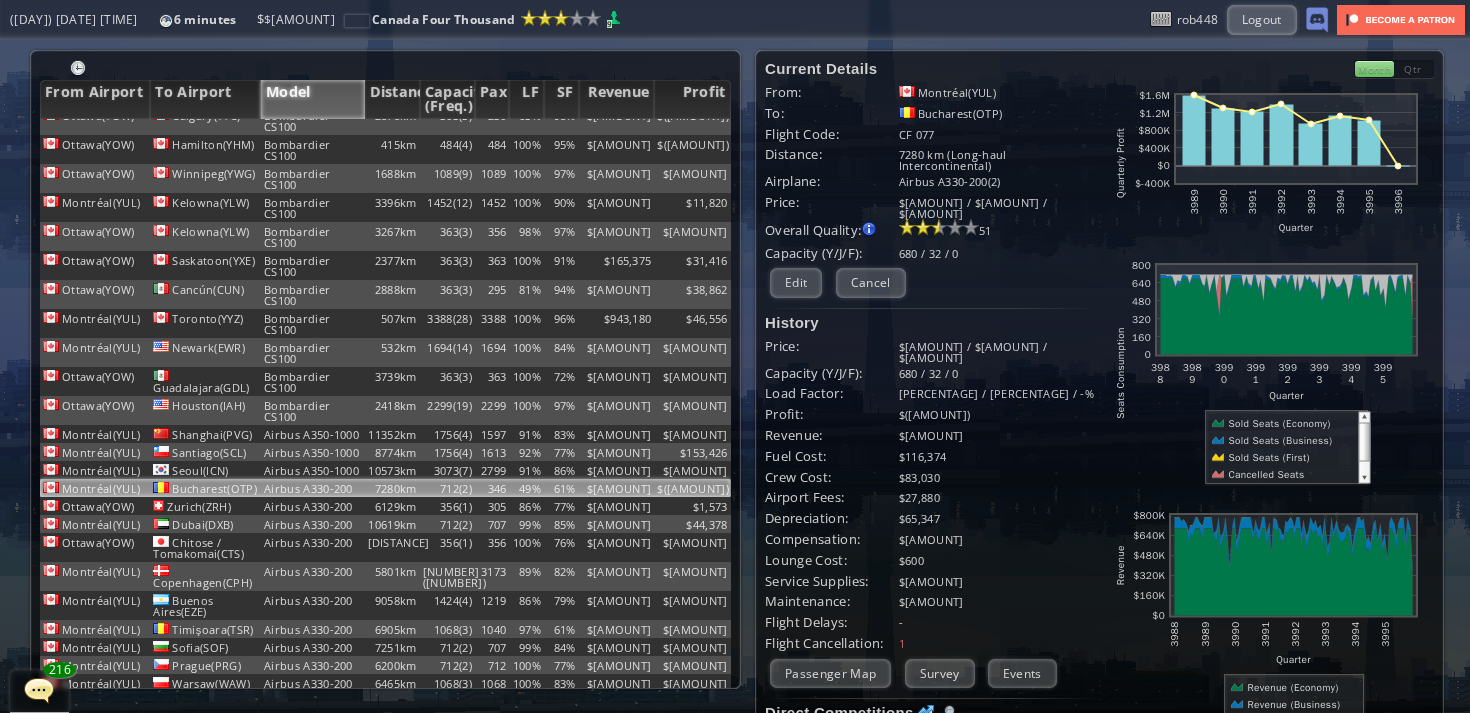 scroll, scrollTop: 1832, scrollLeft: 0, axis: vertical 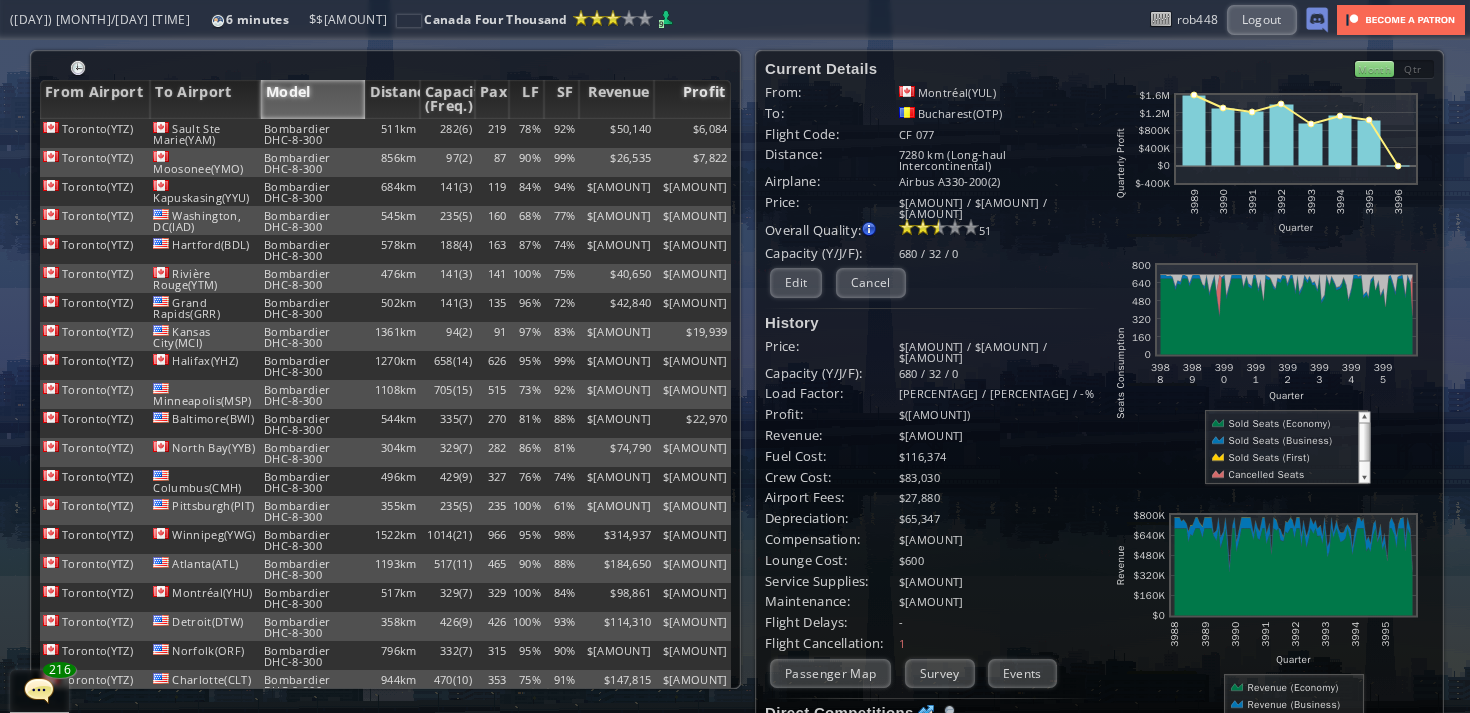 click on "Profit" at bounding box center [692, 99] 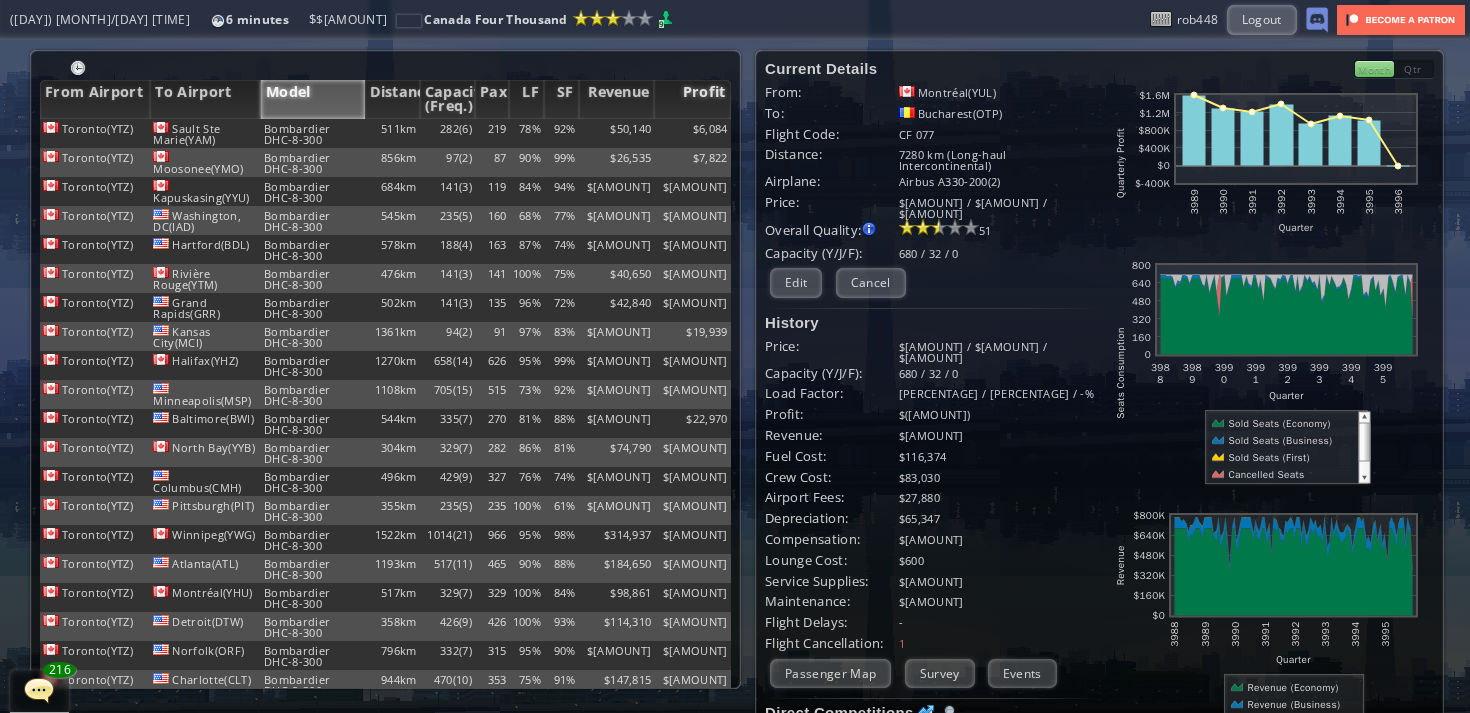 click on "Profit" at bounding box center [692, 99] 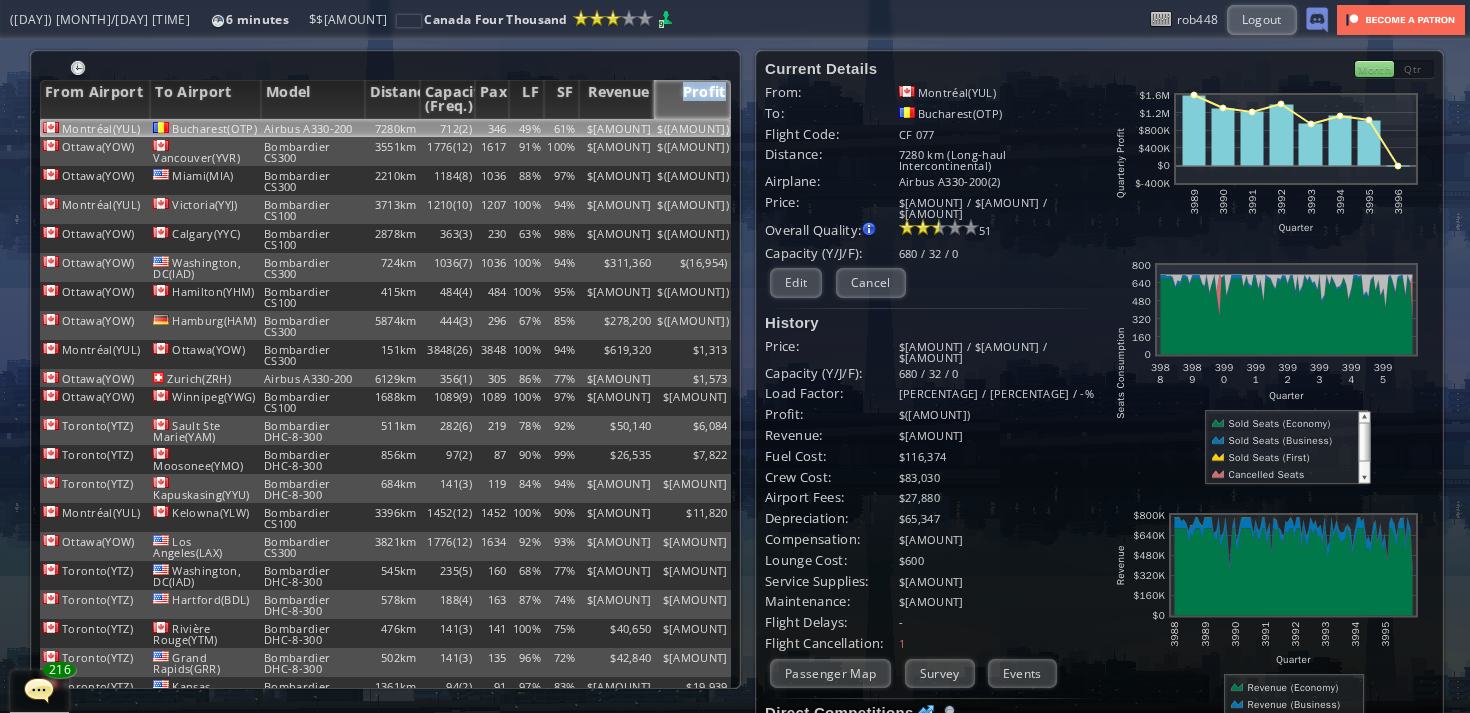 click on "Profit" at bounding box center [692, 99] 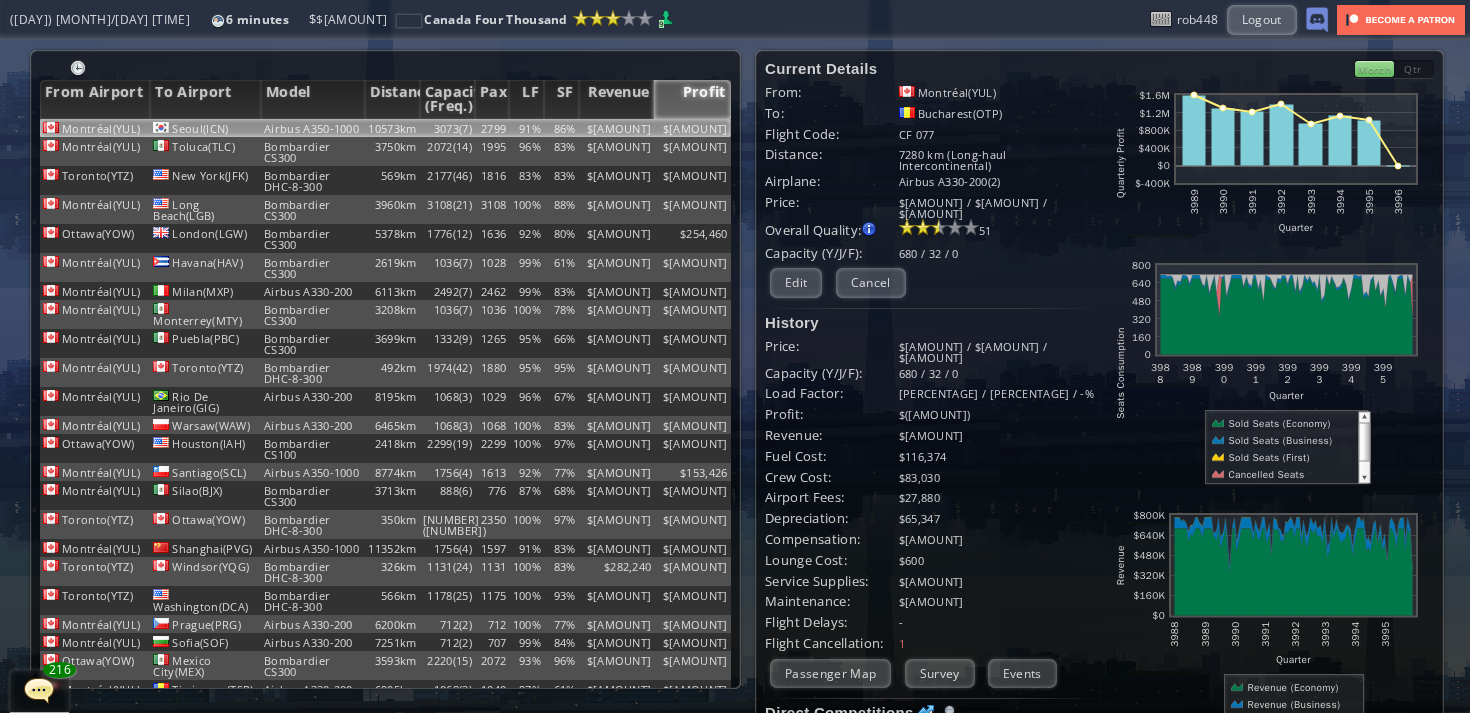 click on "3073(7)" at bounding box center (447, 128) 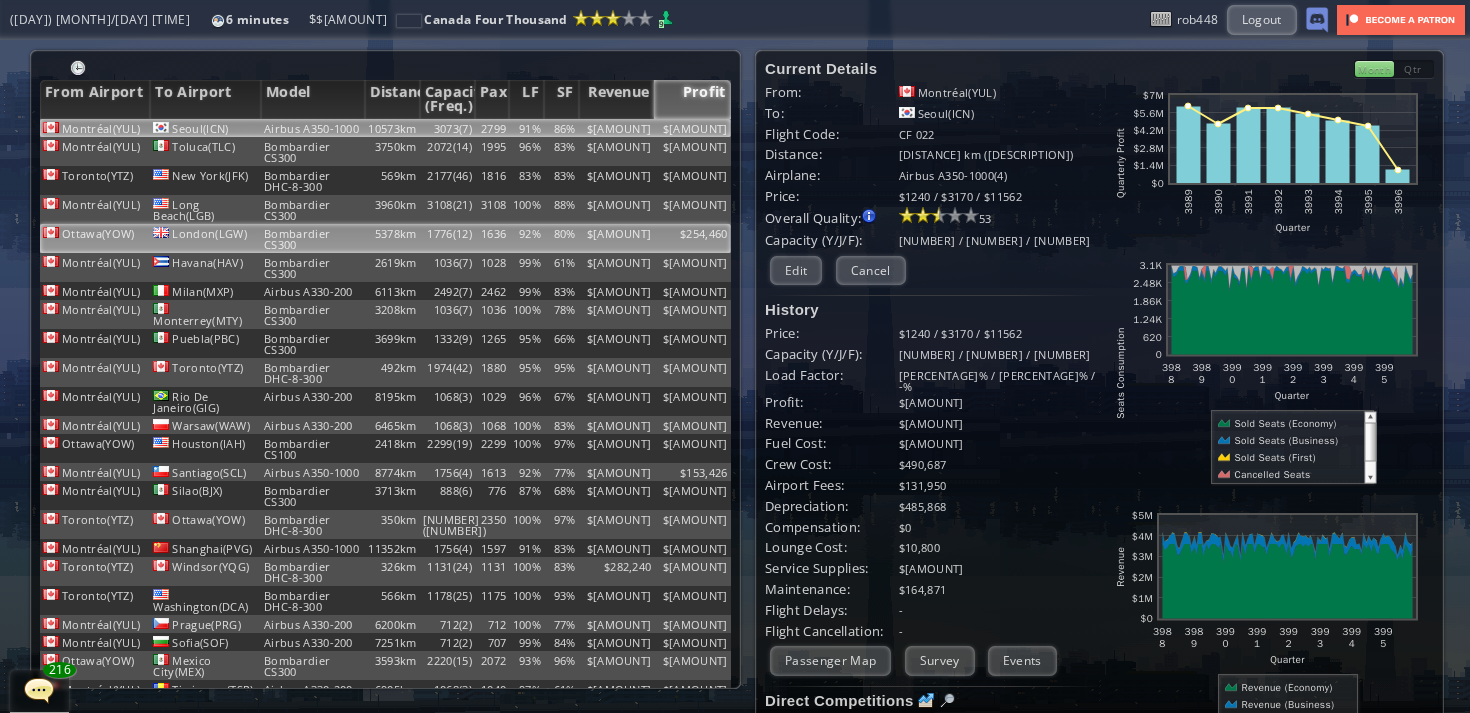 click on "1776(12)" at bounding box center (447, 128) 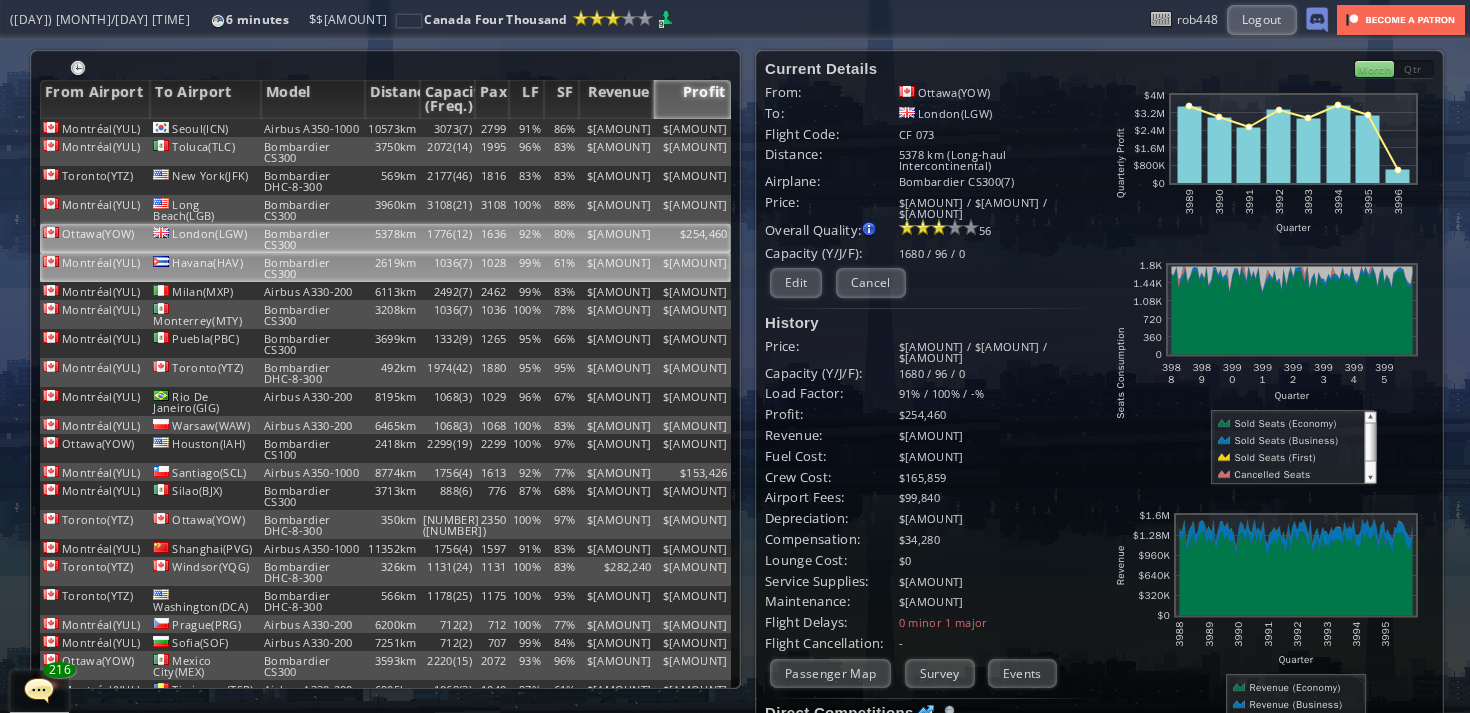 click on "1036(7)" at bounding box center [447, 128] 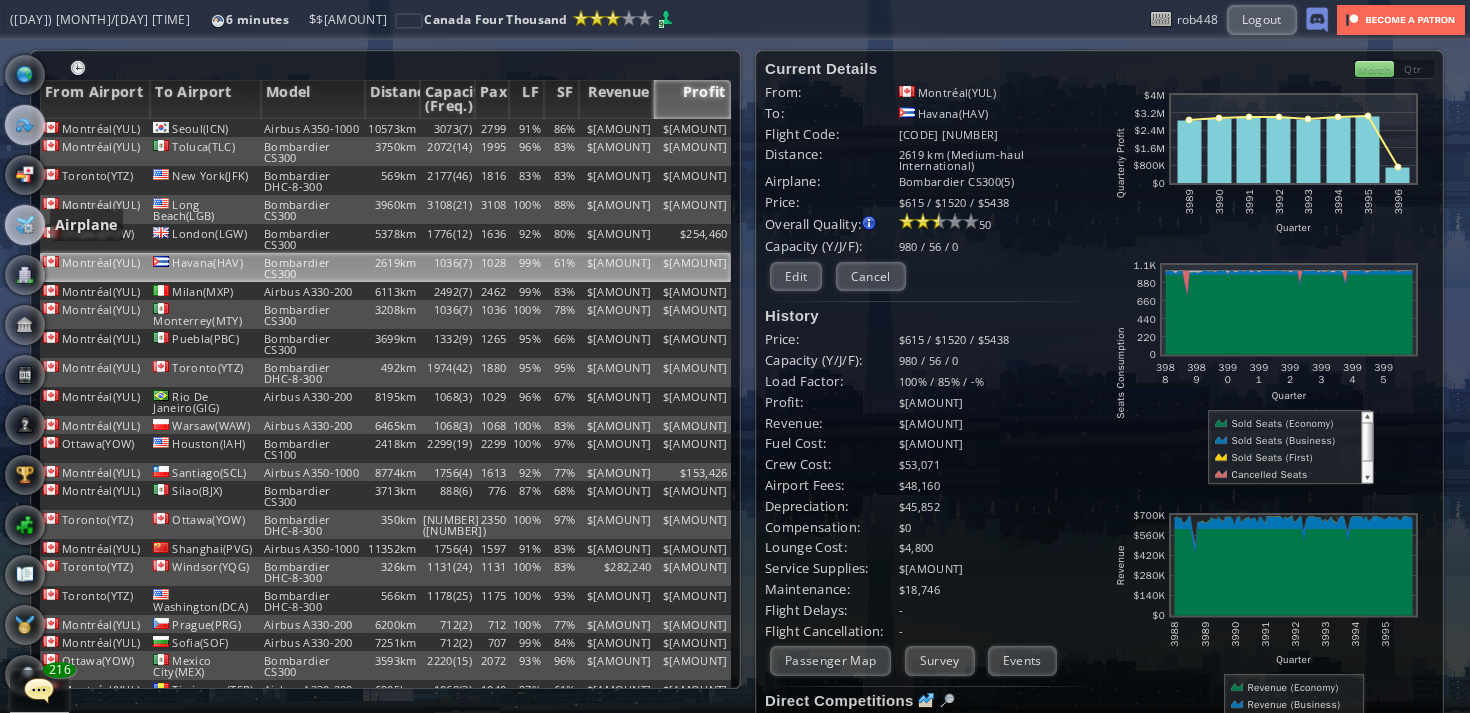 click at bounding box center (25, 225) 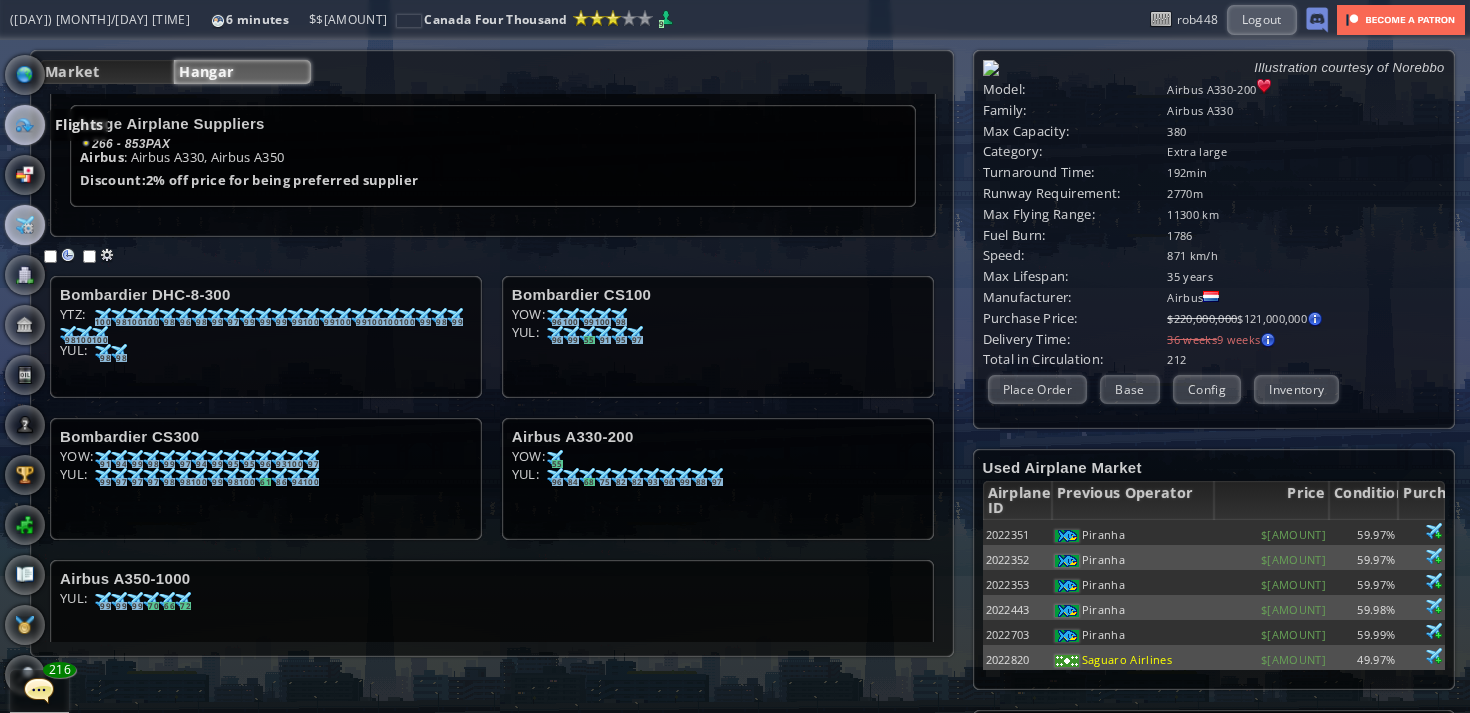 click at bounding box center (25, 125) 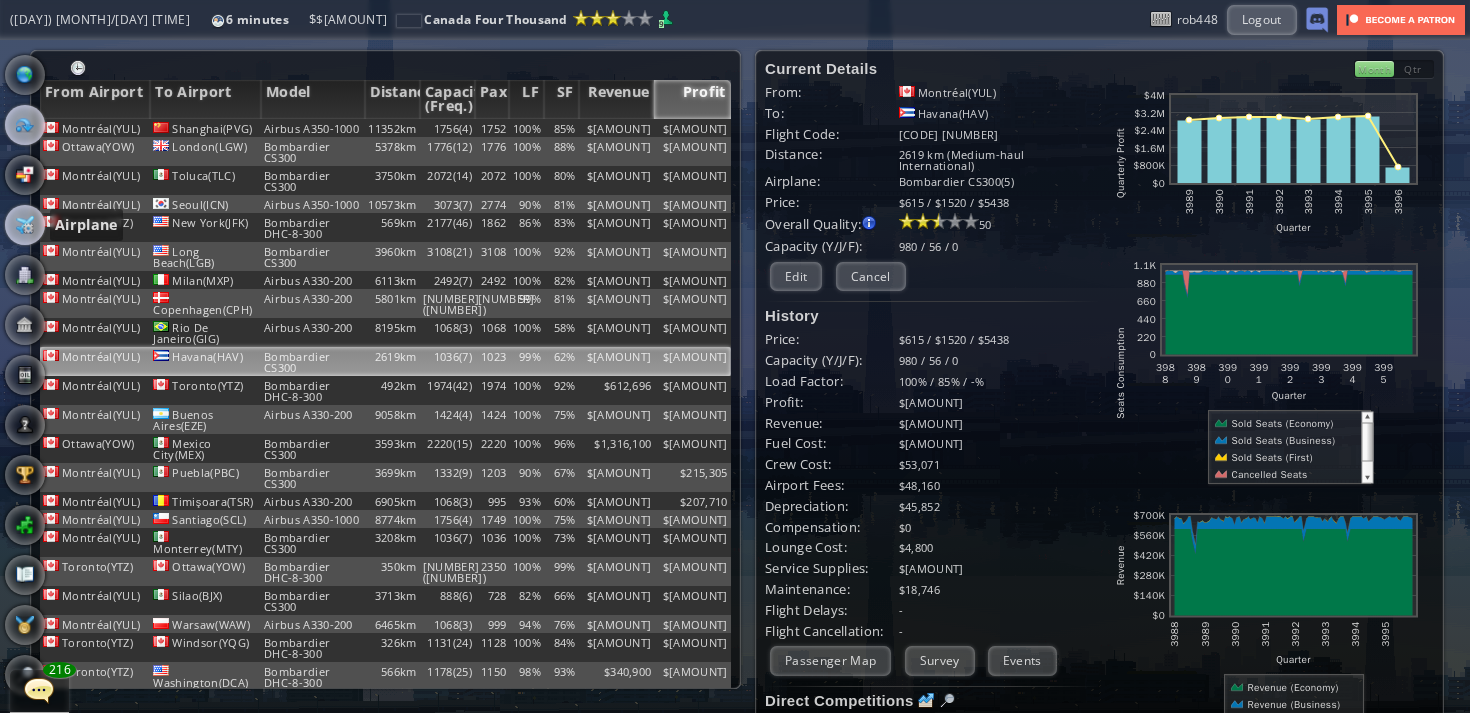 click at bounding box center (25, 225) 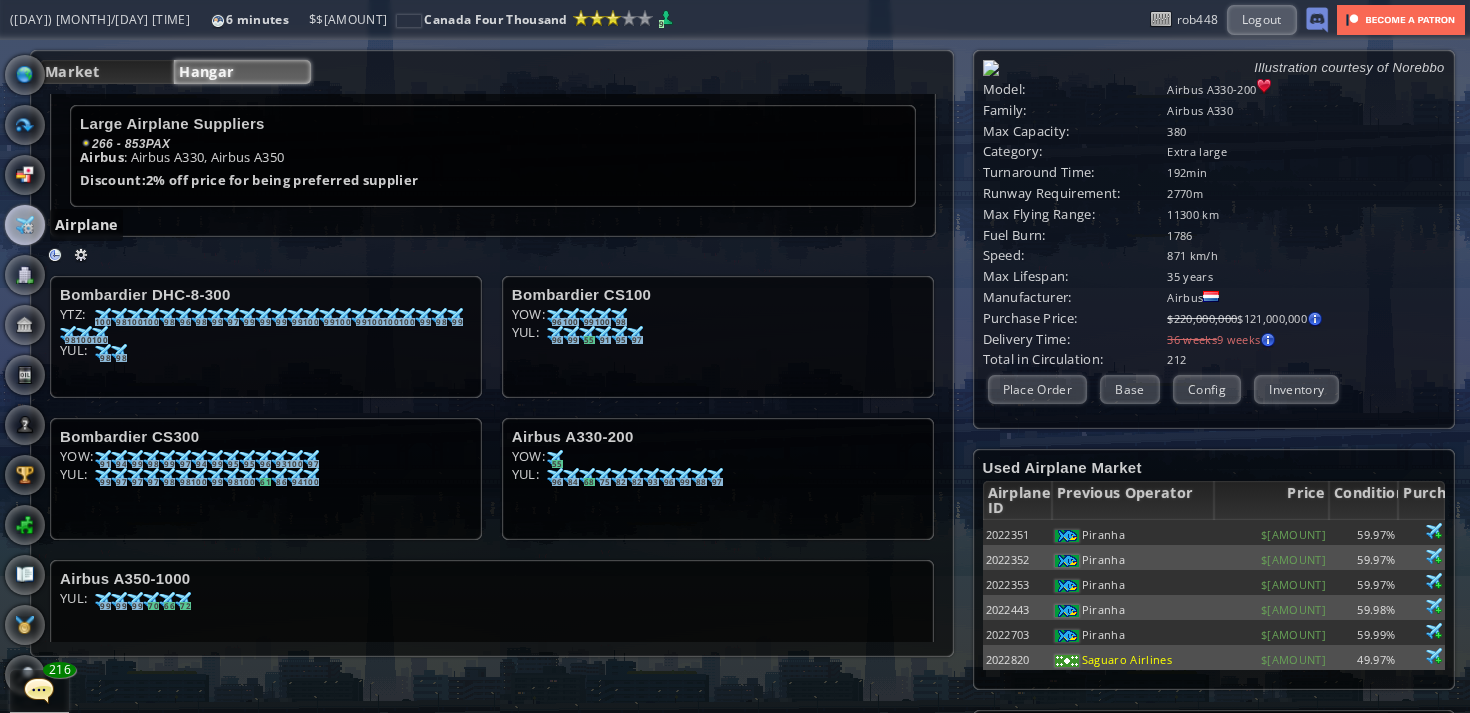click at bounding box center [25, 225] 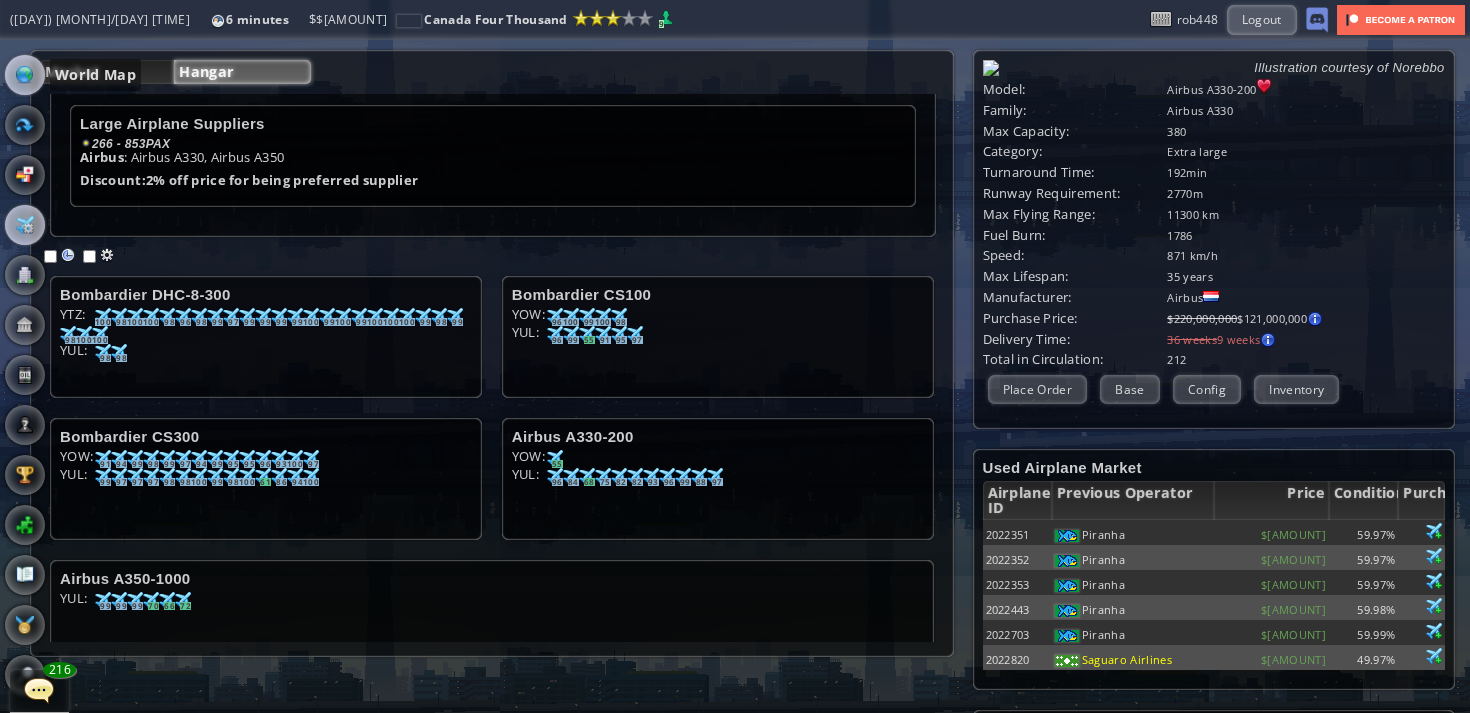 click at bounding box center [25, 75] 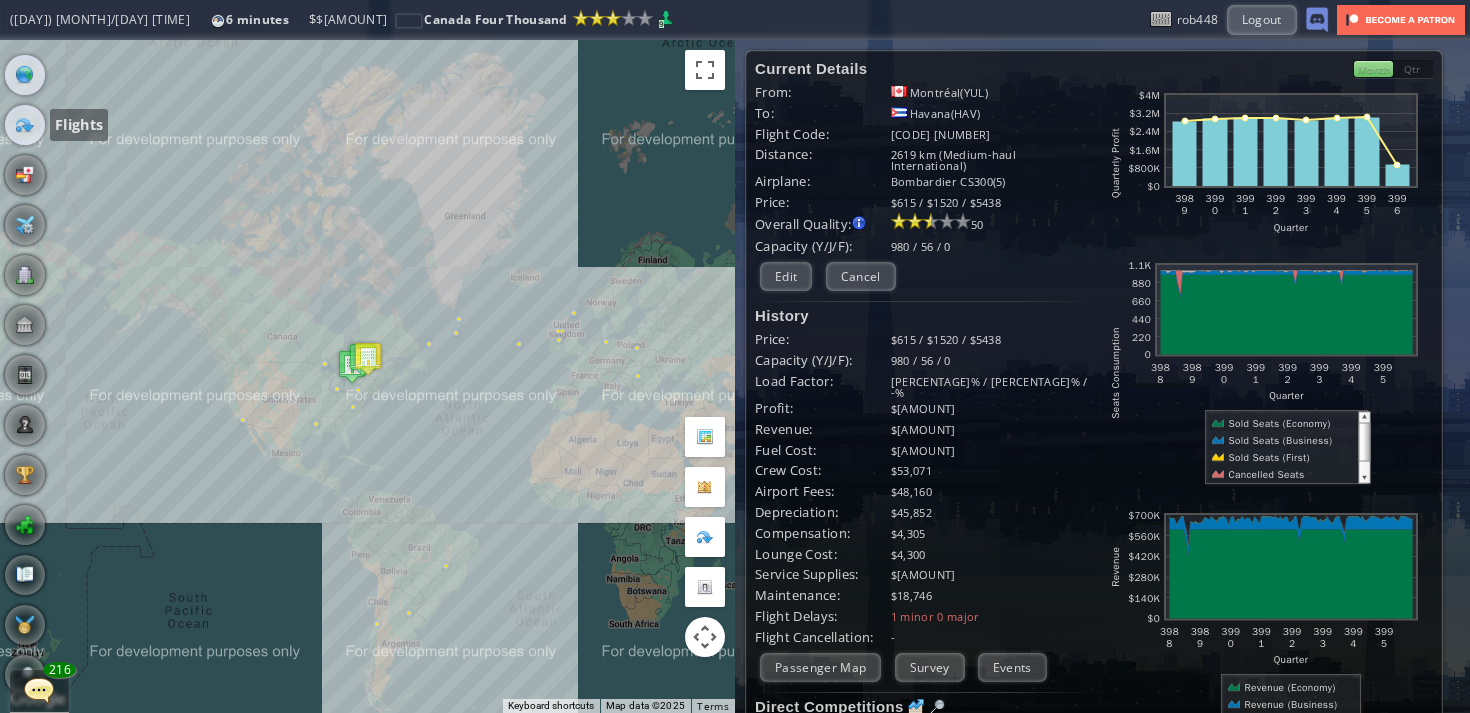 click at bounding box center (25, 125) 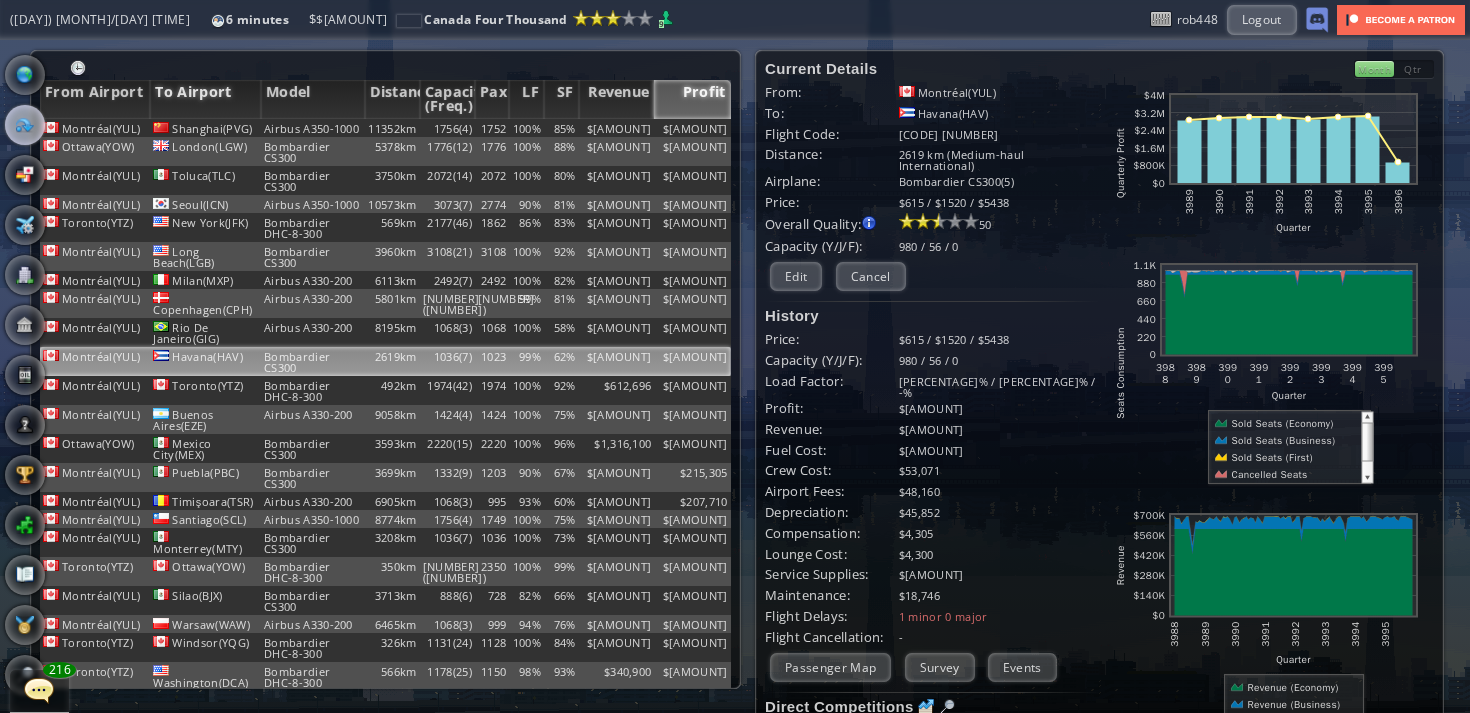 click on "To Airport" at bounding box center (205, 99) 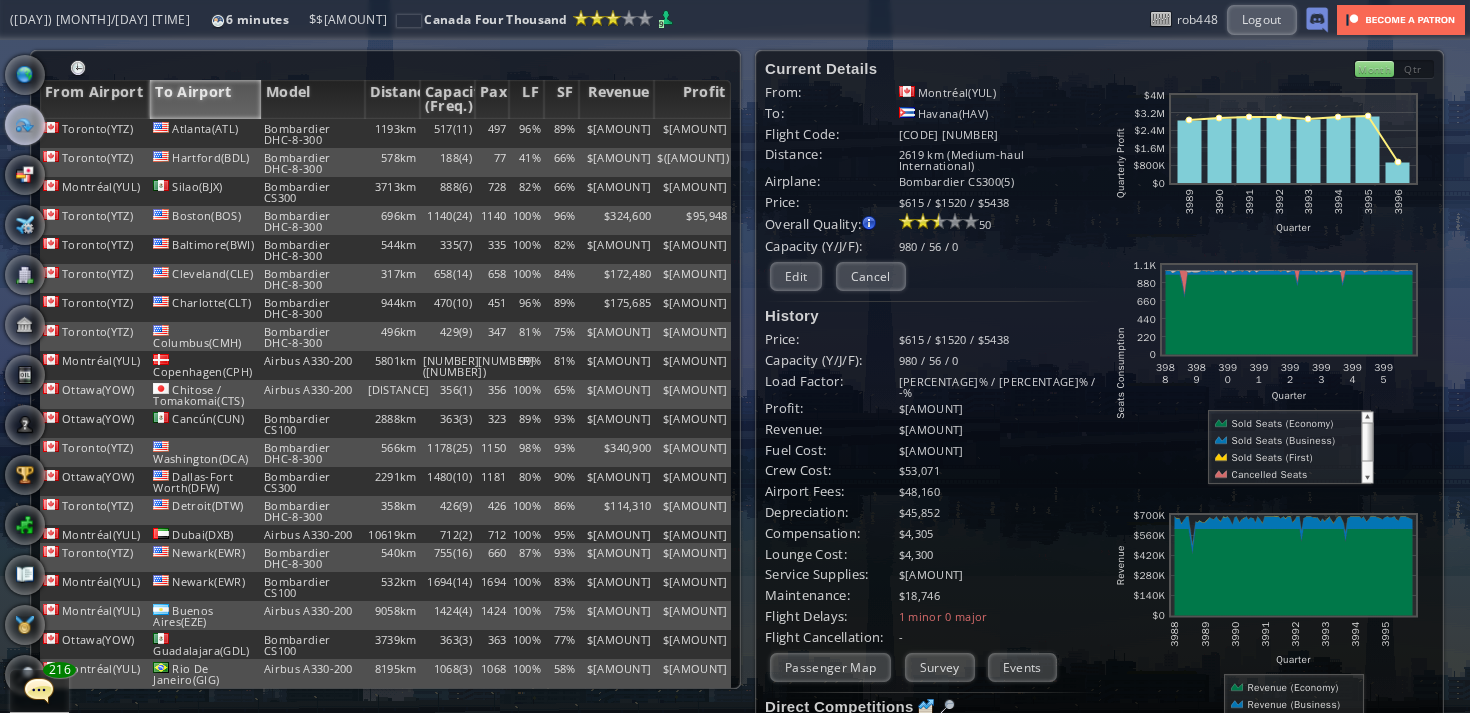 click on "To Airport" at bounding box center [205, 99] 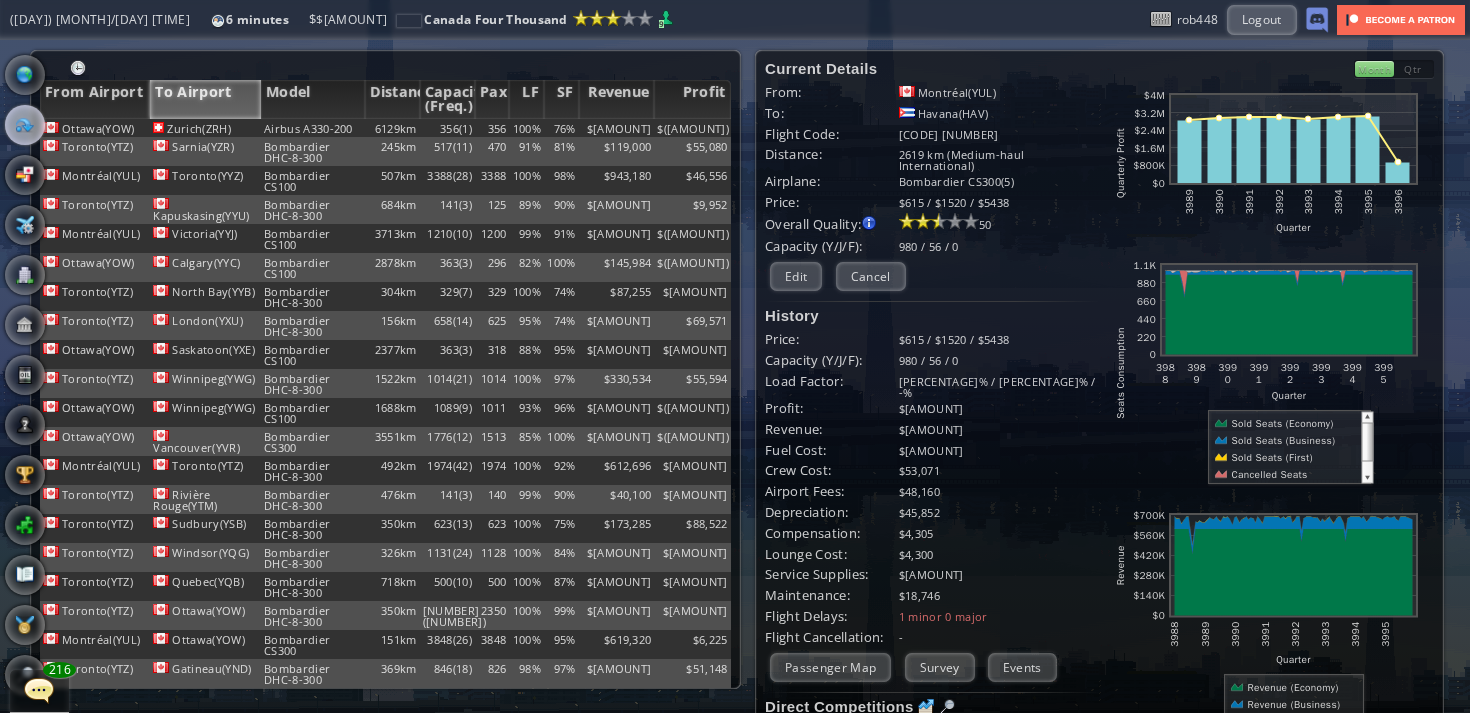click on "To Airport" at bounding box center [205, 99] 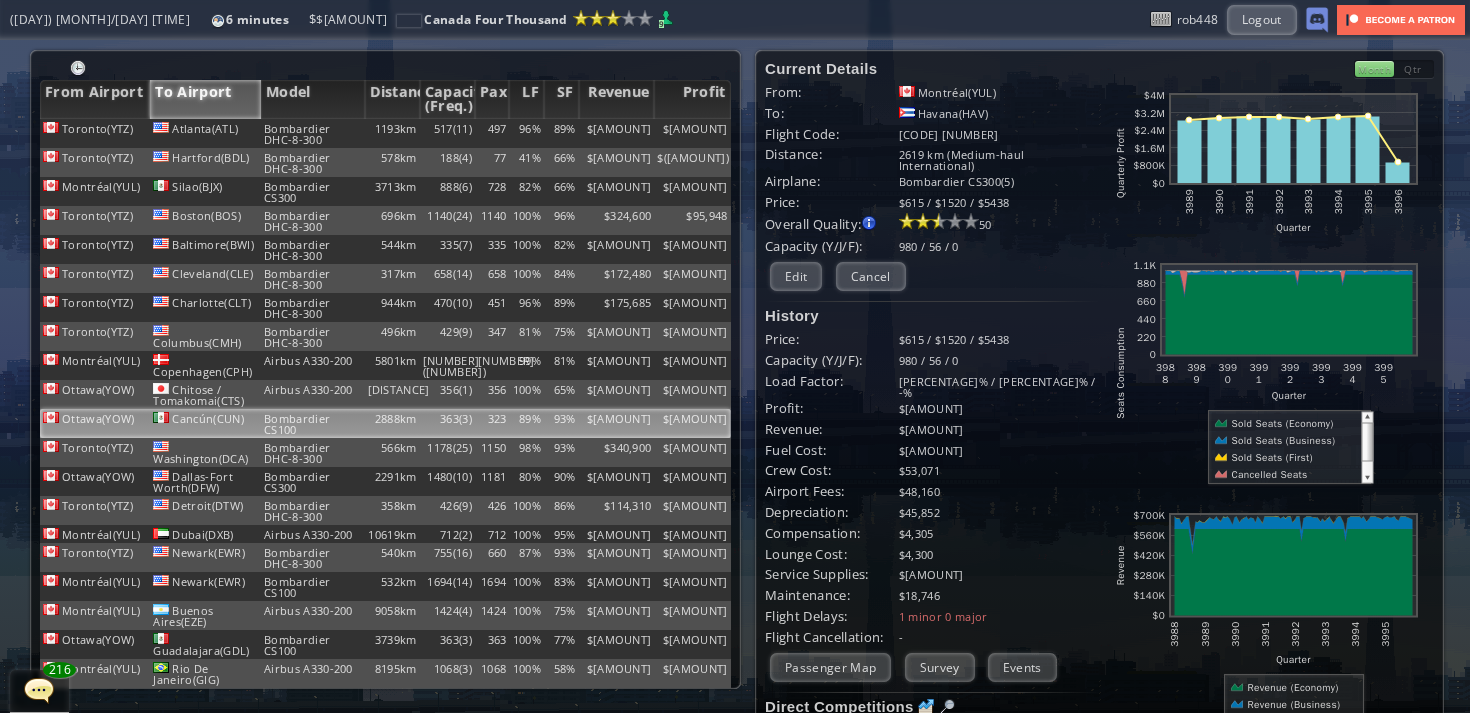 click on "Cancún(CUN)" at bounding box center [205, 133] 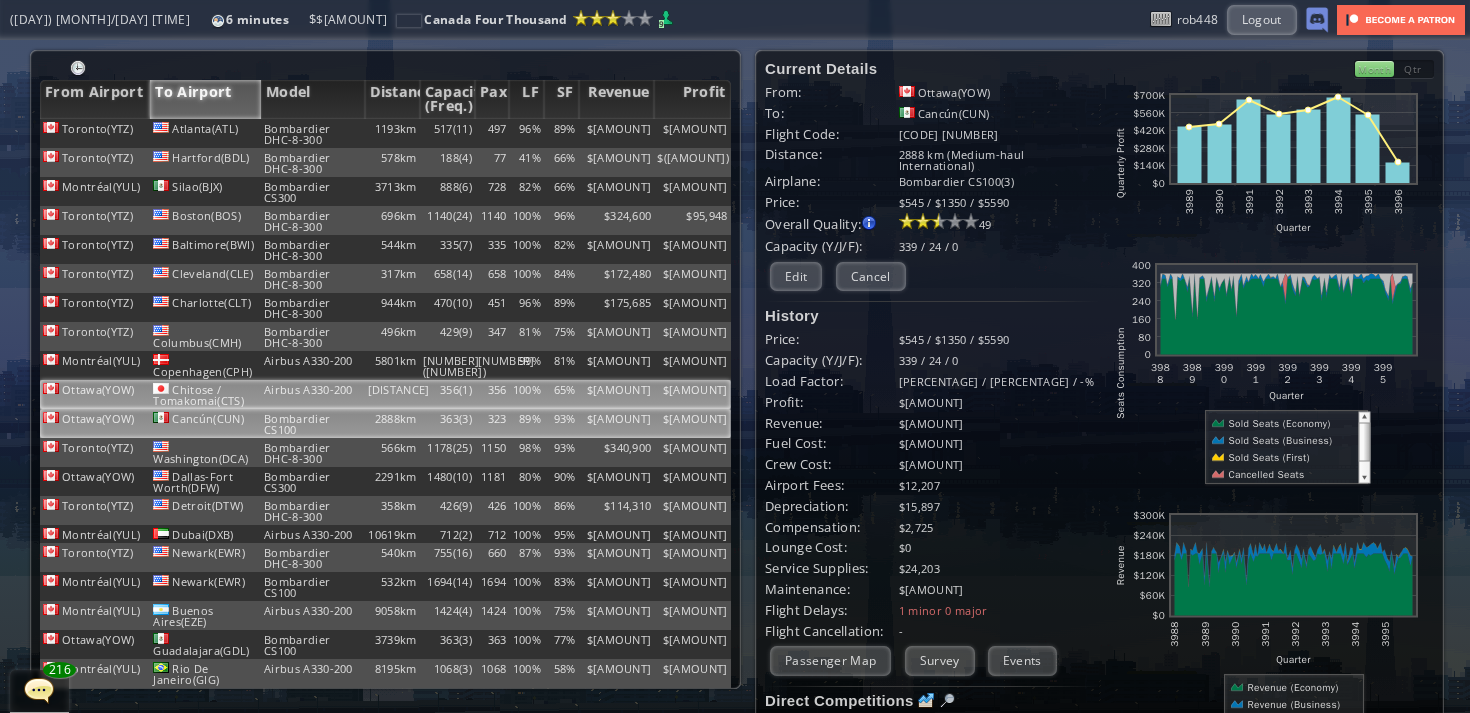 click on "Chitose / Tomakomai(CTS)" at bounding box center [205, 133] 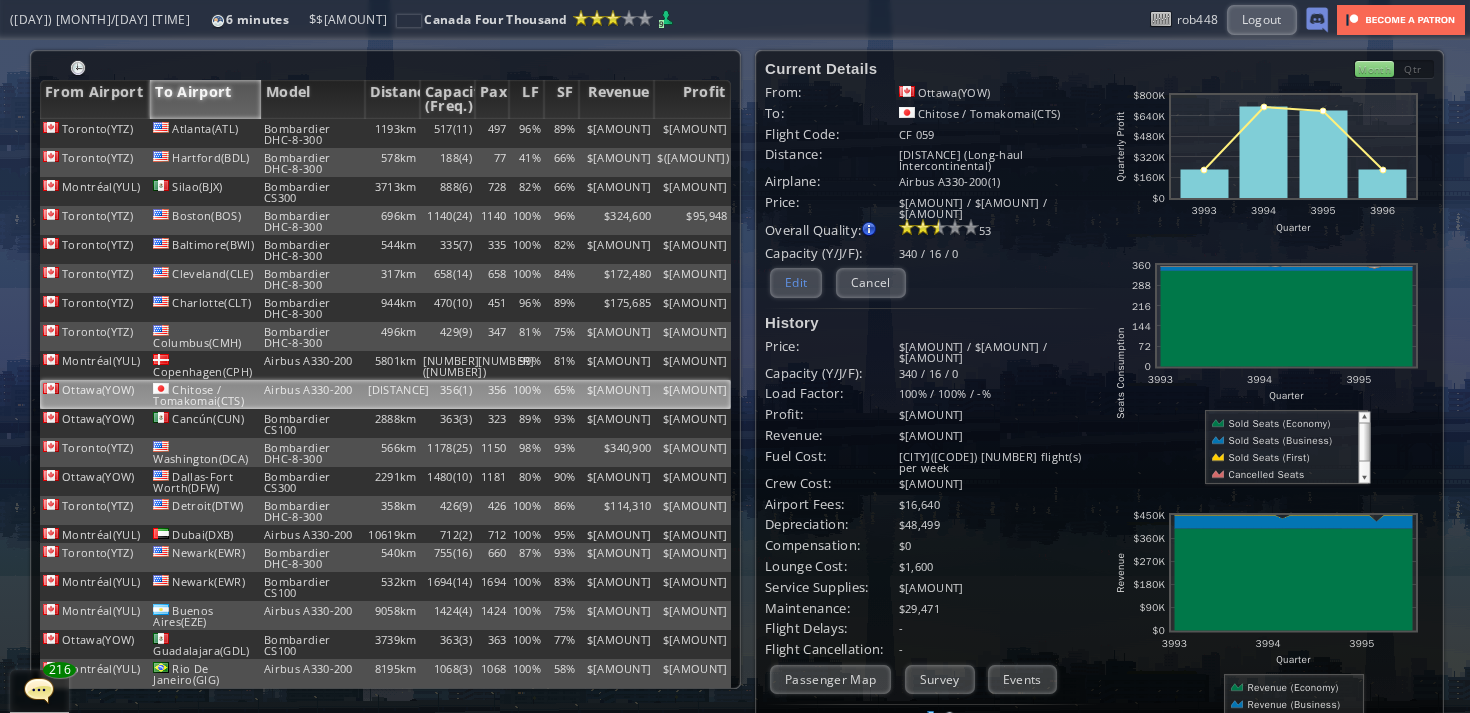 click on "Edit" at bounding box center [796, 282] 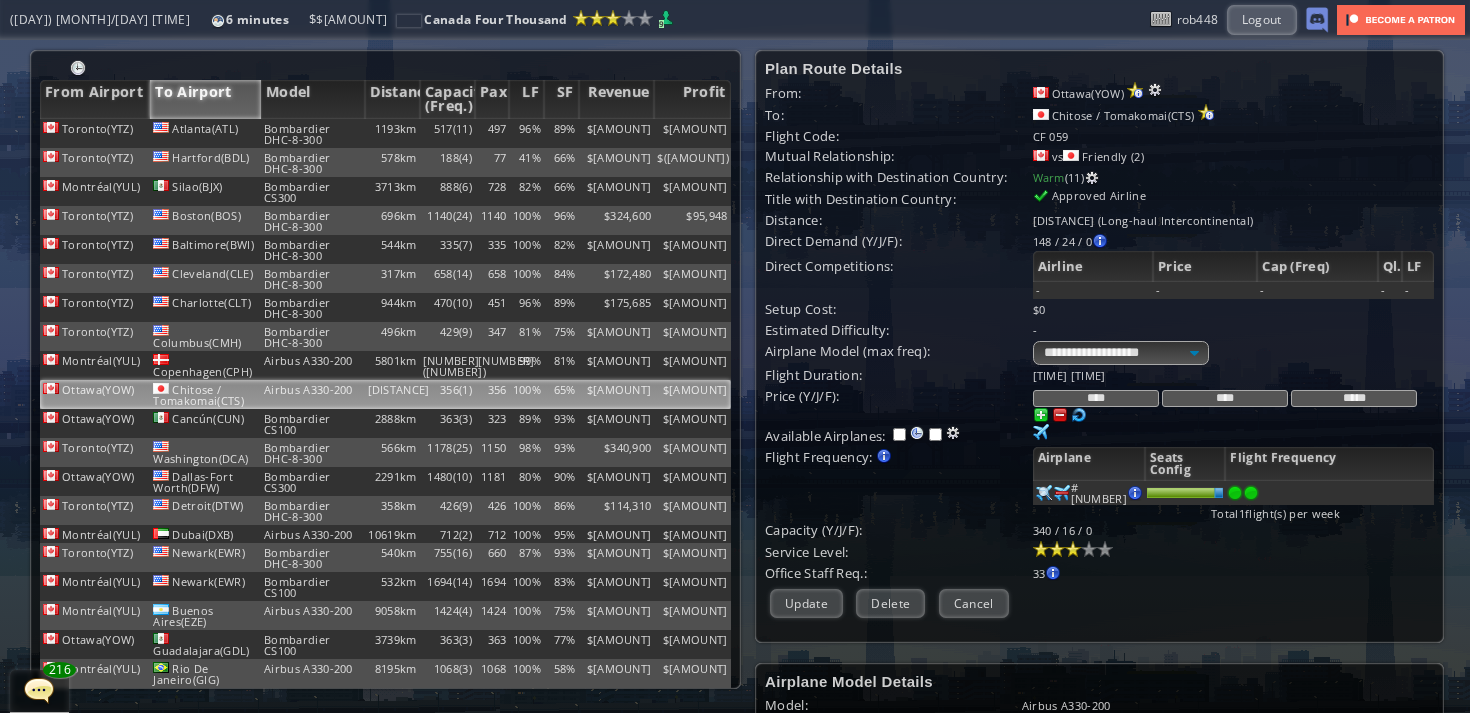 click at bounding box center [1251, 493] 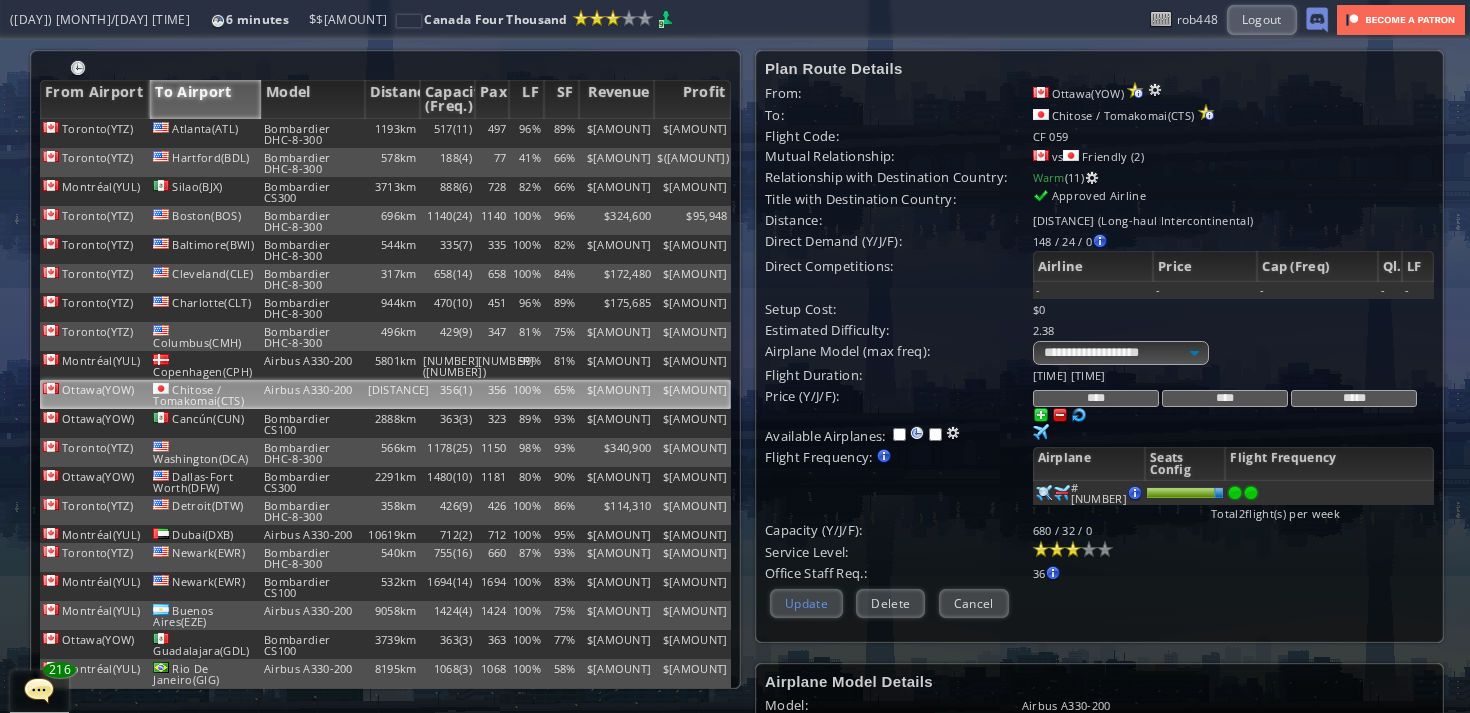 click on "Update" at bounding box center (806, 603) 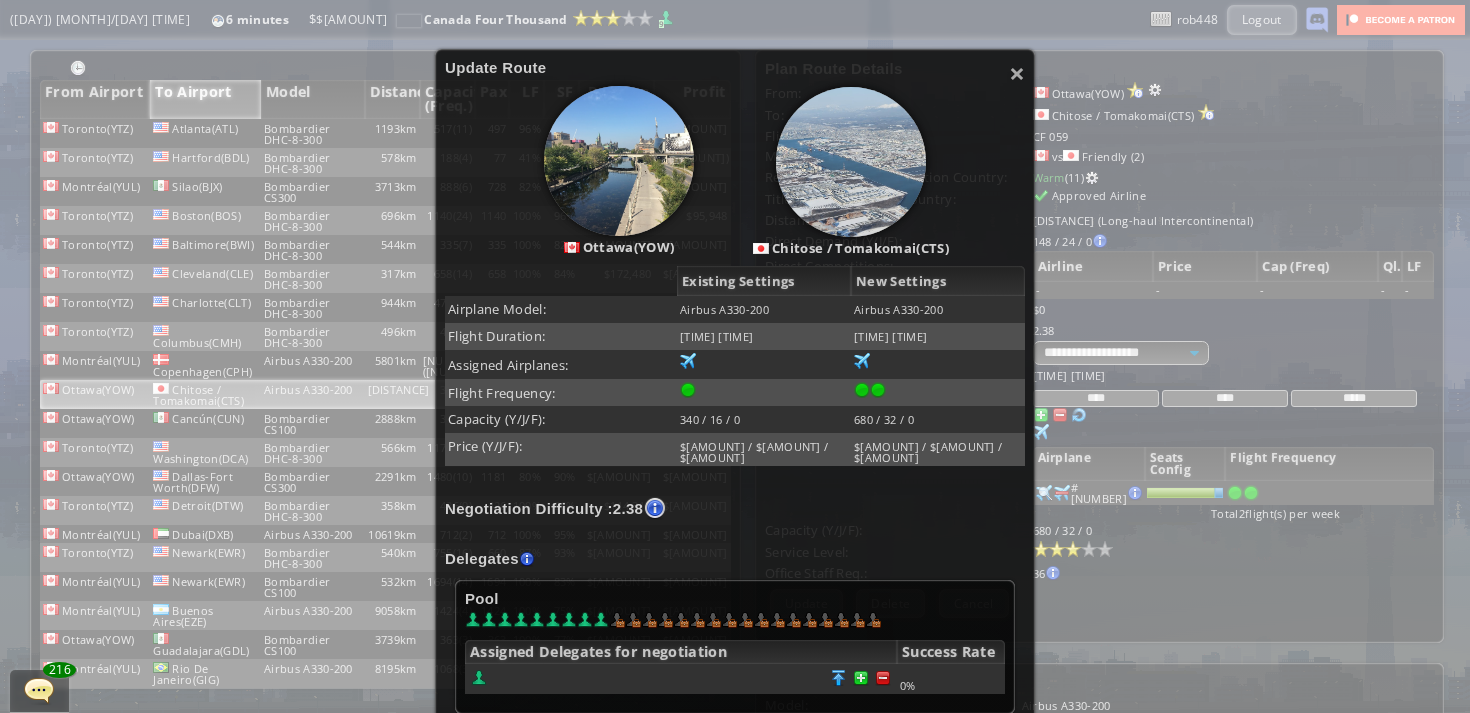 scroll, scrollTop: 191, scrollLeft: 0, axis: vertical 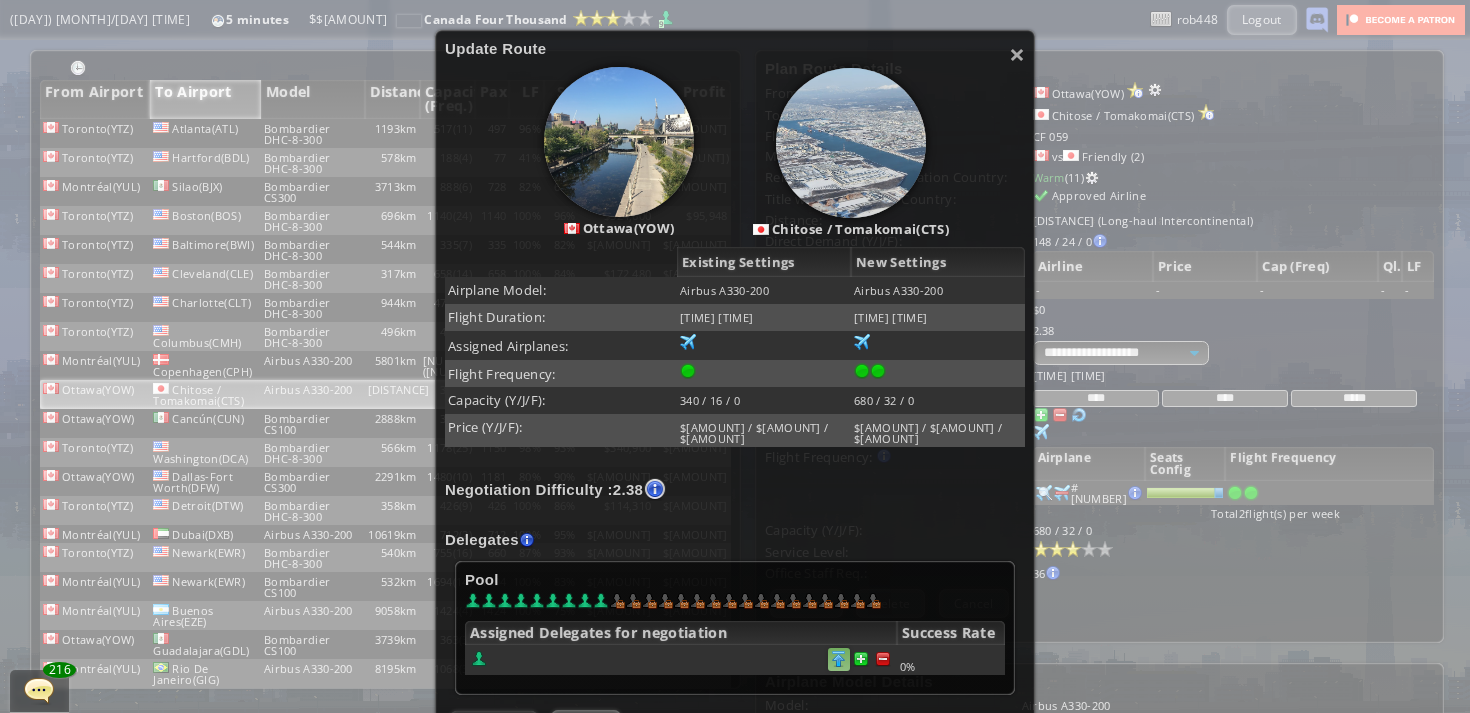 click at bounding box center [883, 659] 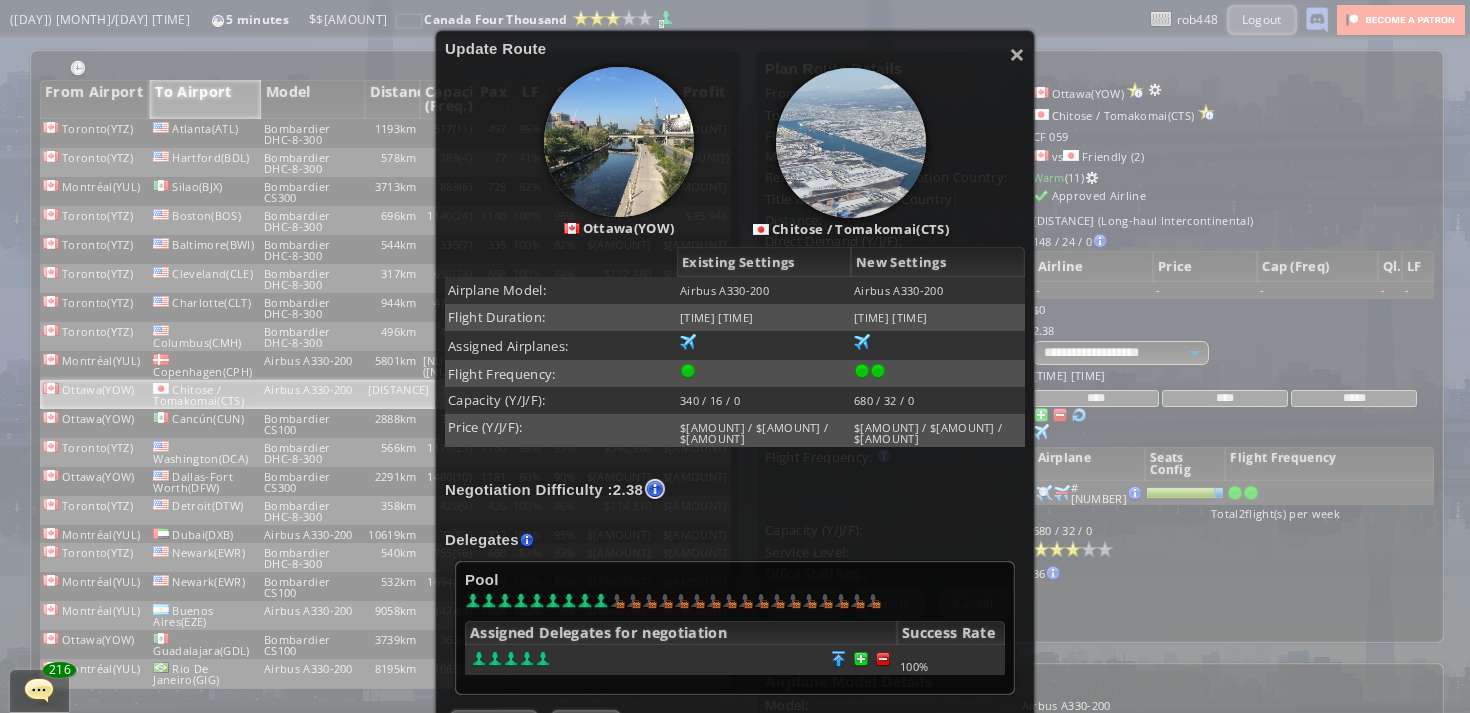 scroll, scrollTop: 308, scrollLeft: 0, axis: vertical 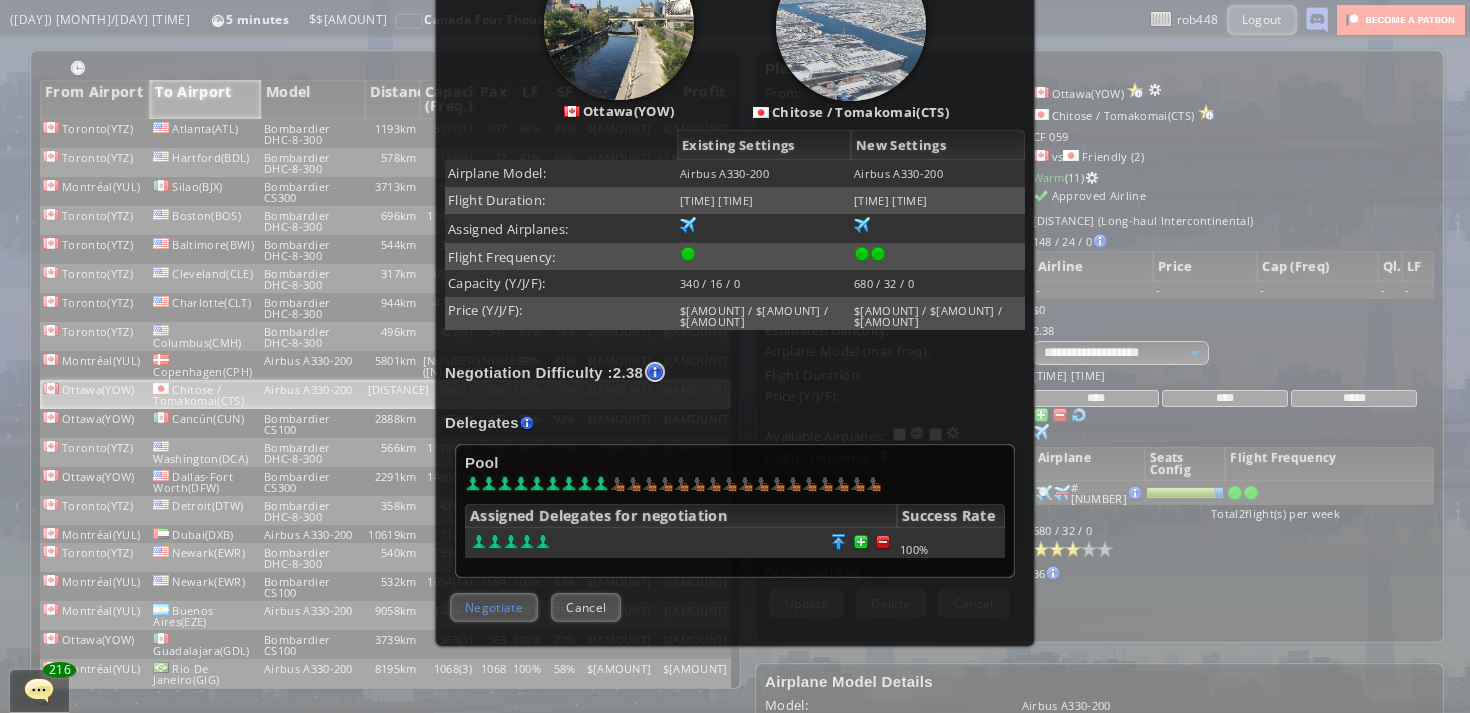 click on "Negotiate" at bounding box center [494, 607] 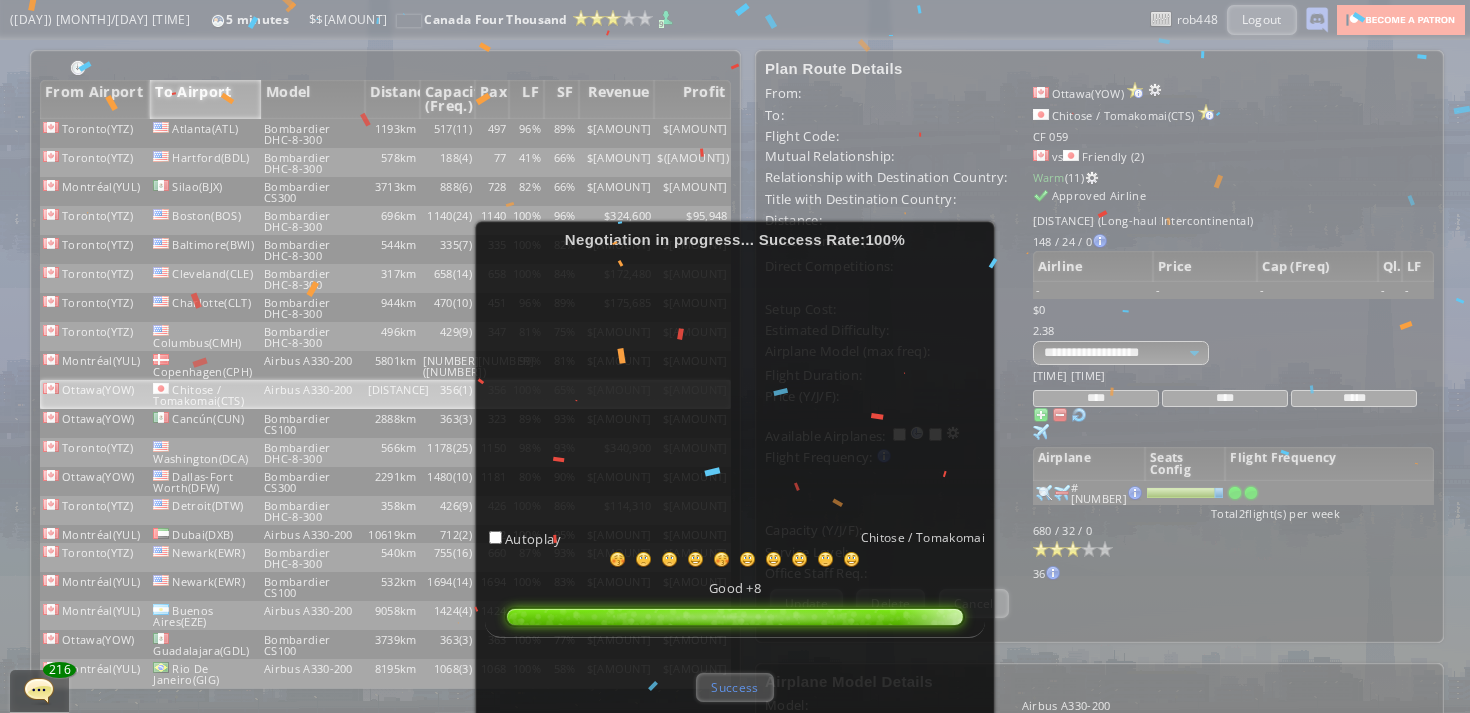 click on "Success" at bounding box center [734, 687] 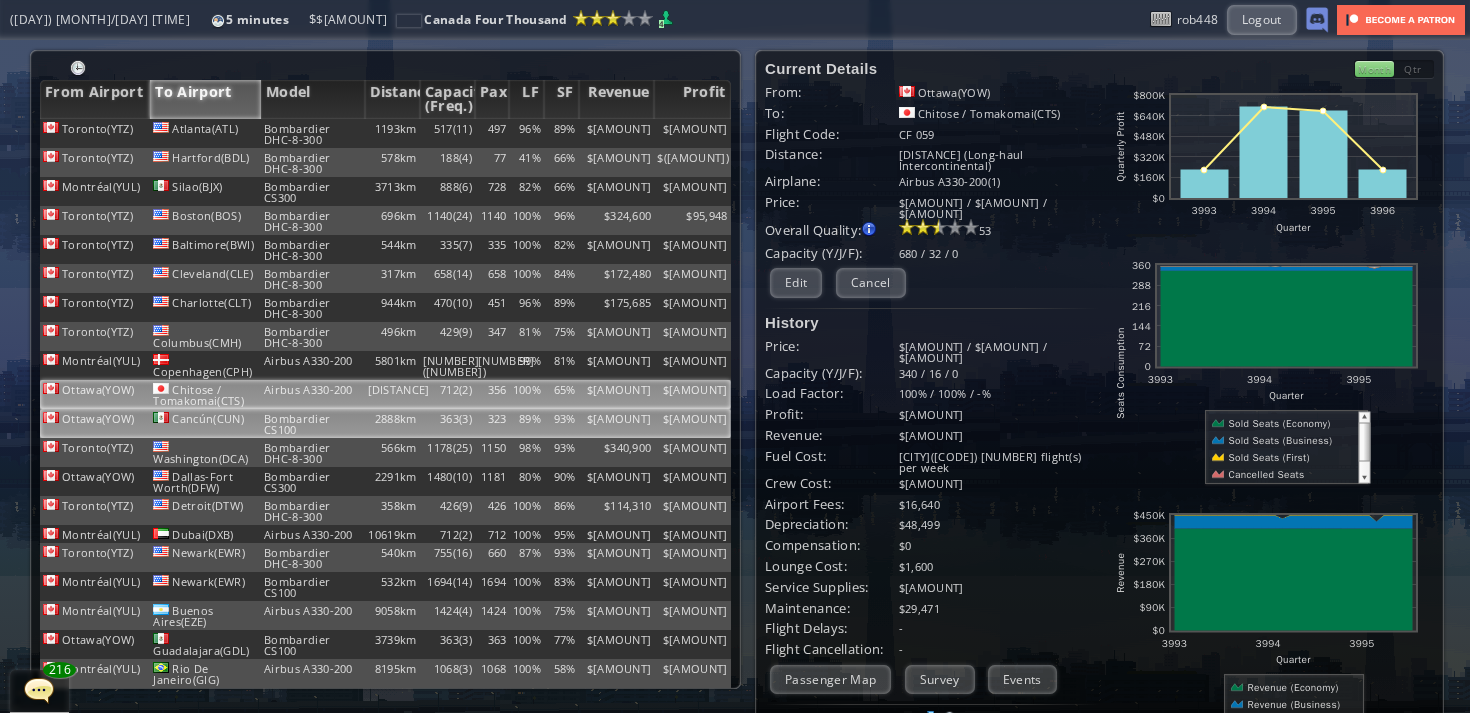 click on "Cancún(CUN)" at bounding box center [205, 133] 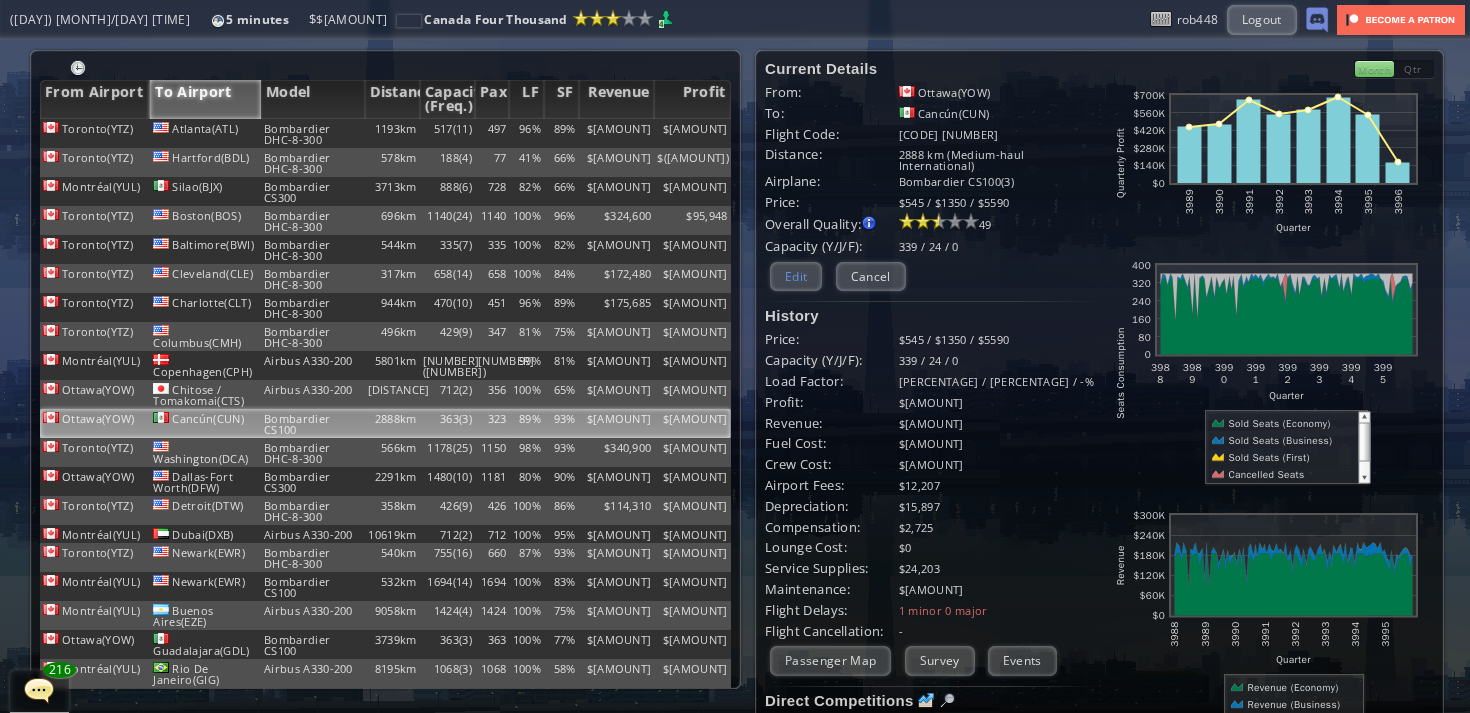 click on "Edit" at bounding box center (796, 276) 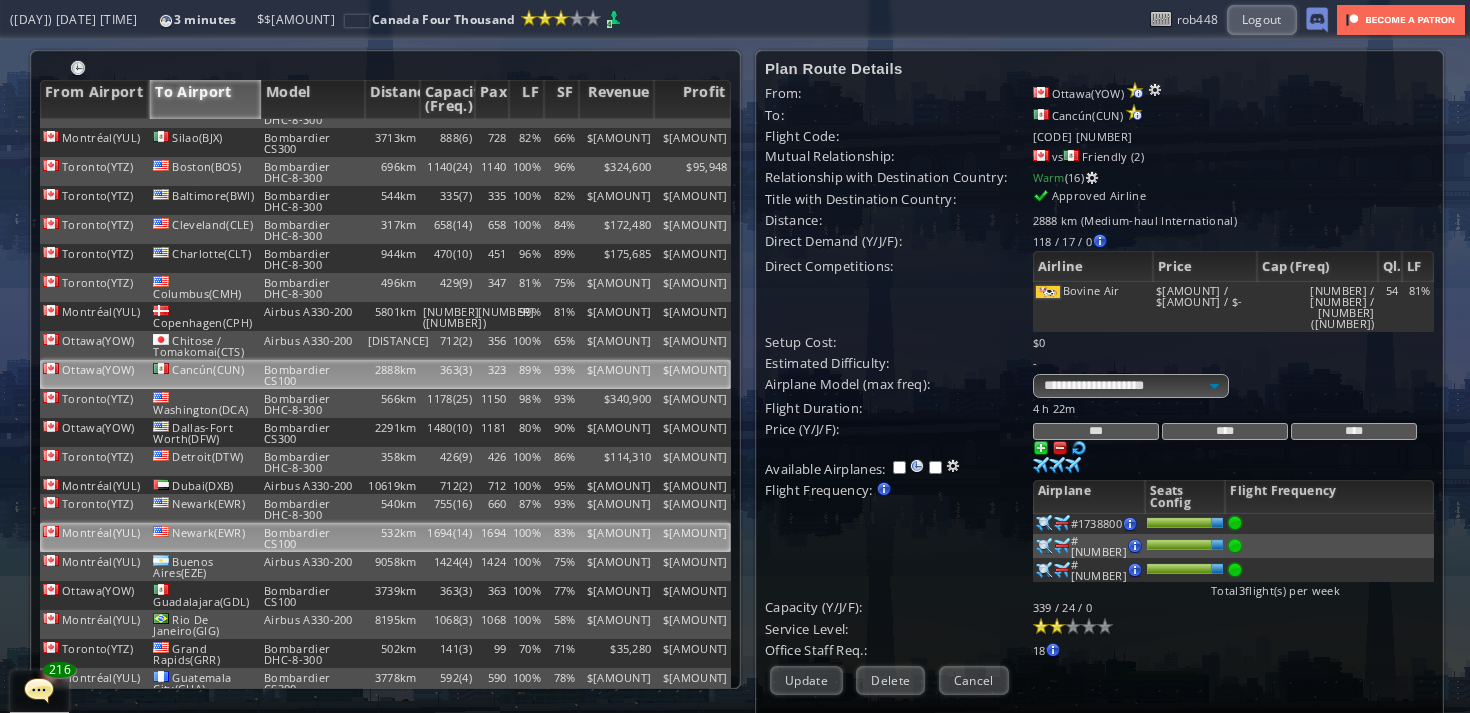 scroll, scrollTop: 56, scrollLeft: 0, axis: vertical 